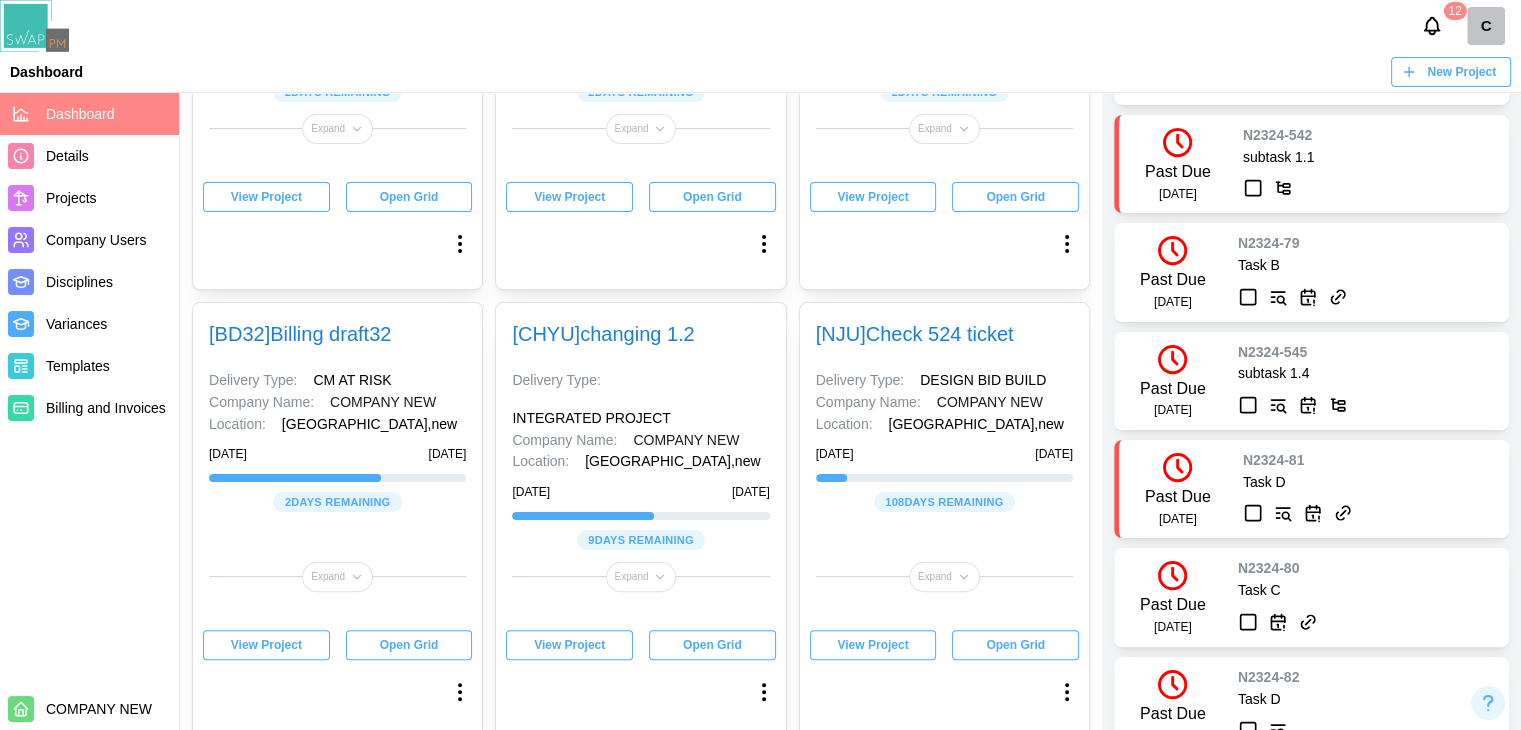 scroll, scrollTop: 500, scrollLeft: 0, axis: vertical 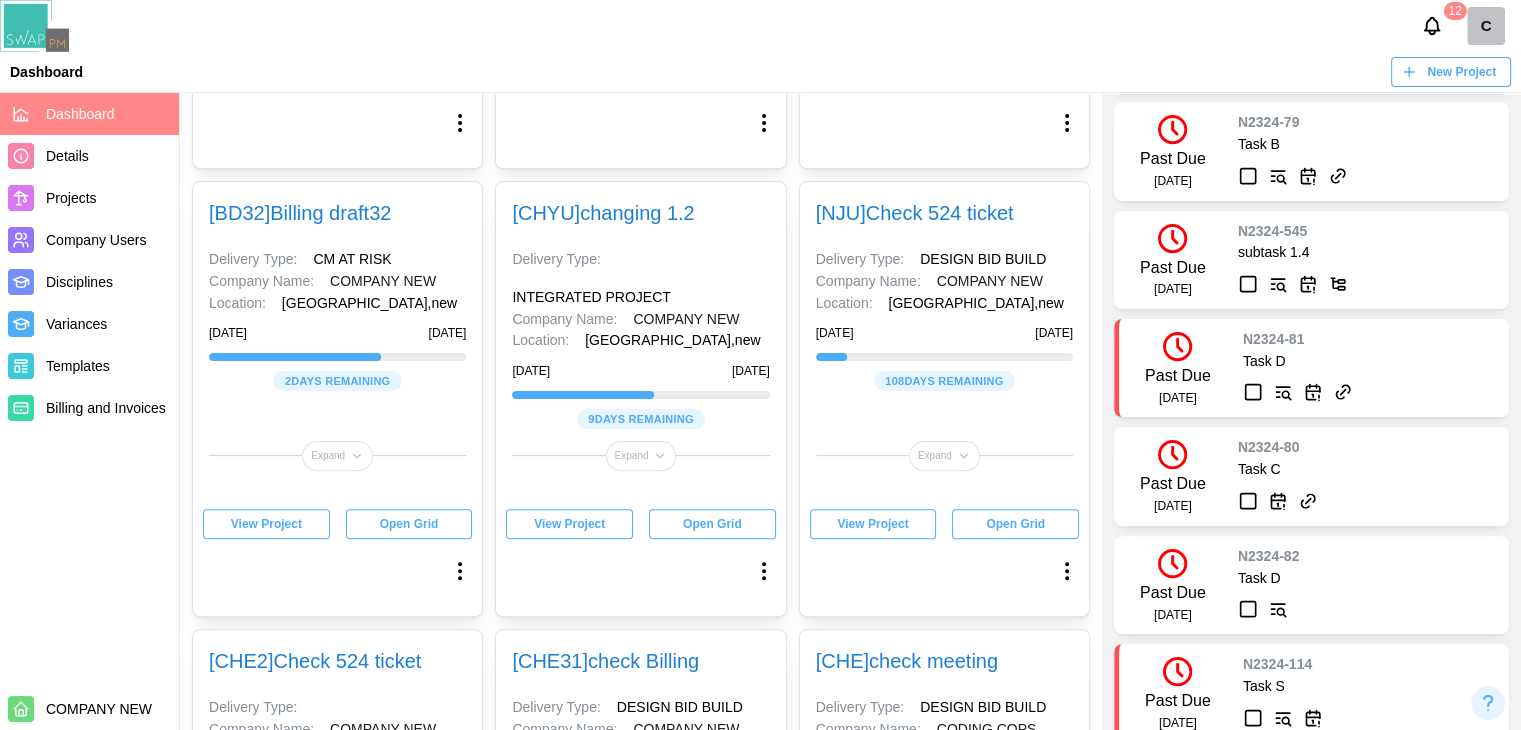 click on "Projects" at bounding box center [108, 198] 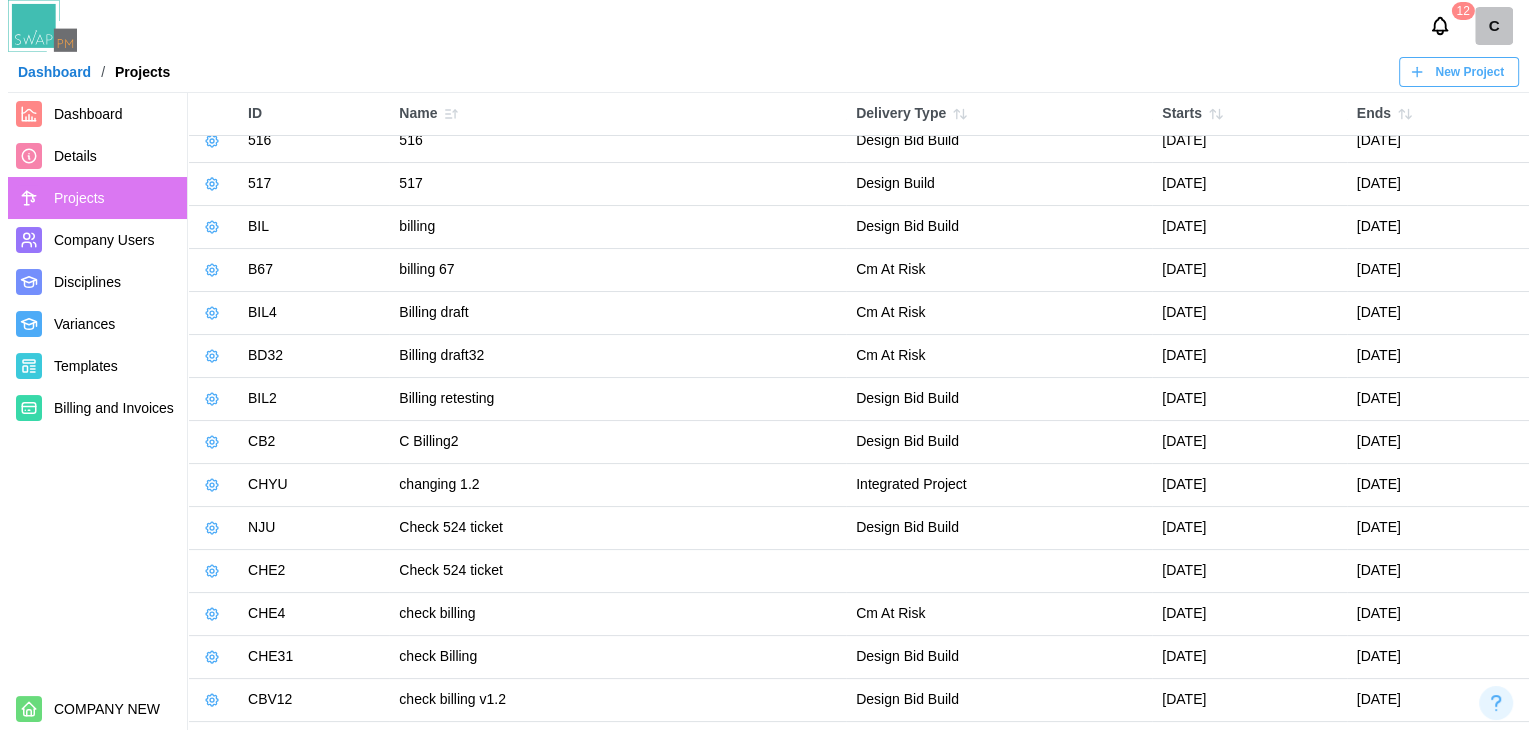 scroll, scrollTop: 0, scrollLeft: 0, axis: both 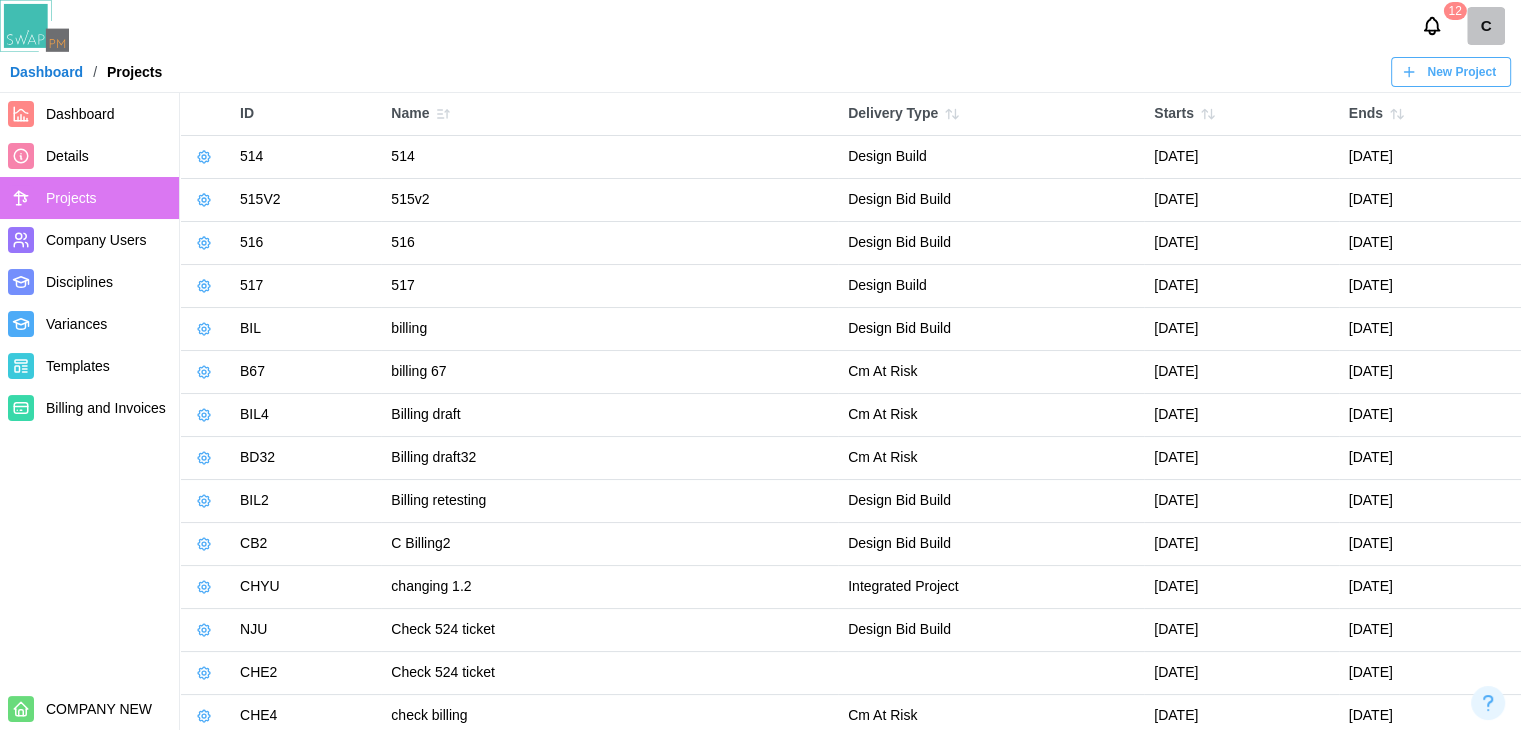 click 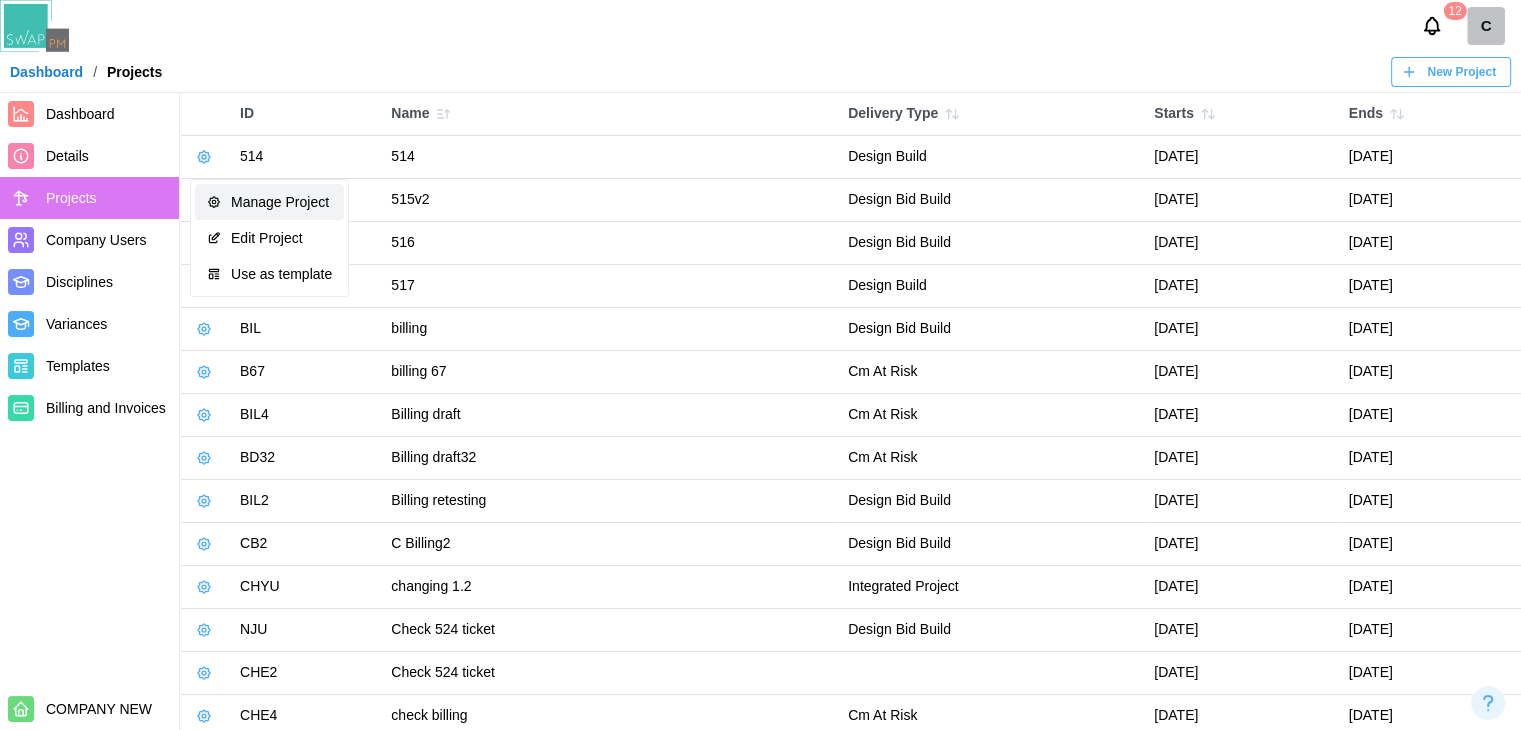 click on "Manage Project" at bounding box center [281, 202] 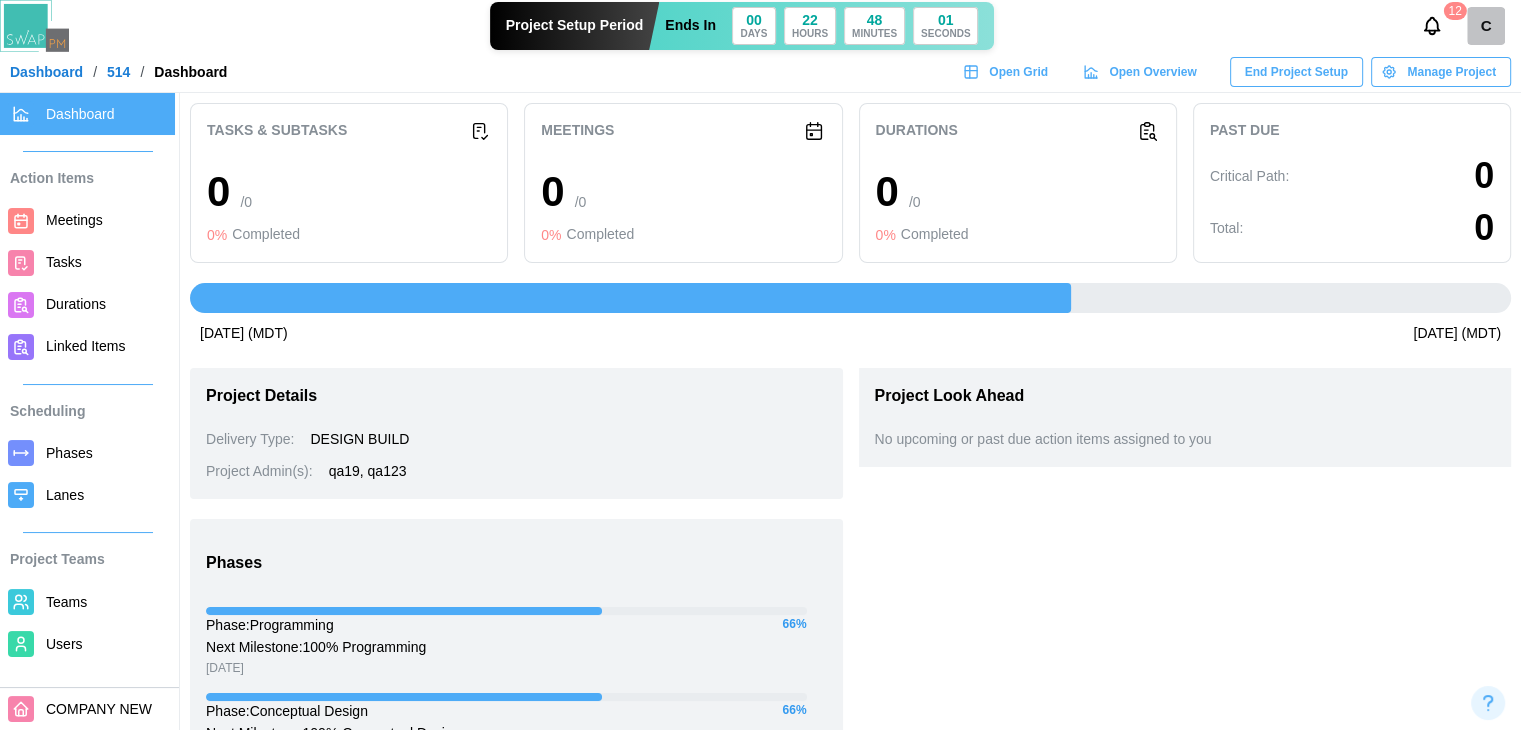 click on "Manage Project" at bounding box center [1451, 72] 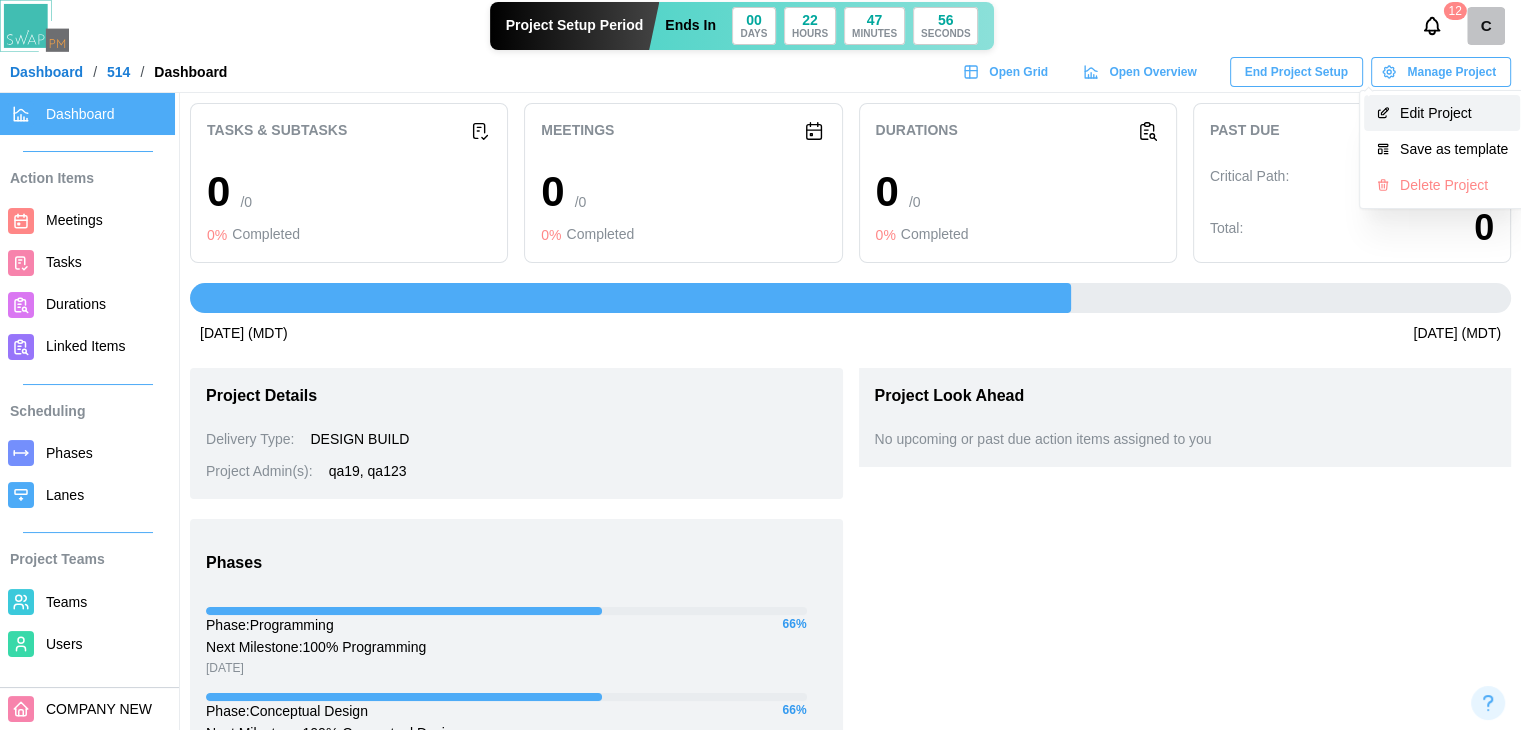 click on "Edit Project" at bounding box center (1454, 113) 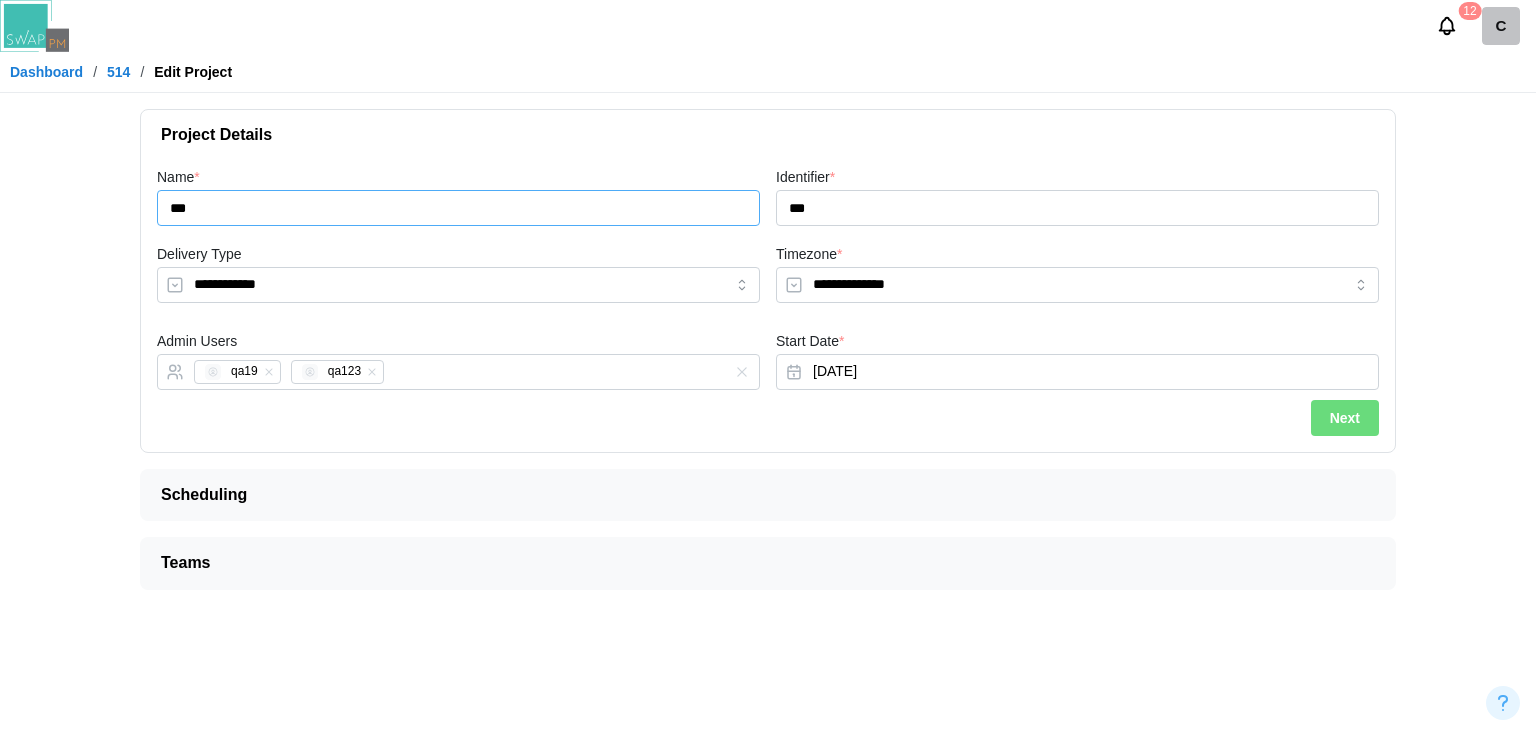 drag, startPoint x: 328, startPoint y: 216, endPoint x: 152, endPoint y: 215, distance: 176.00284 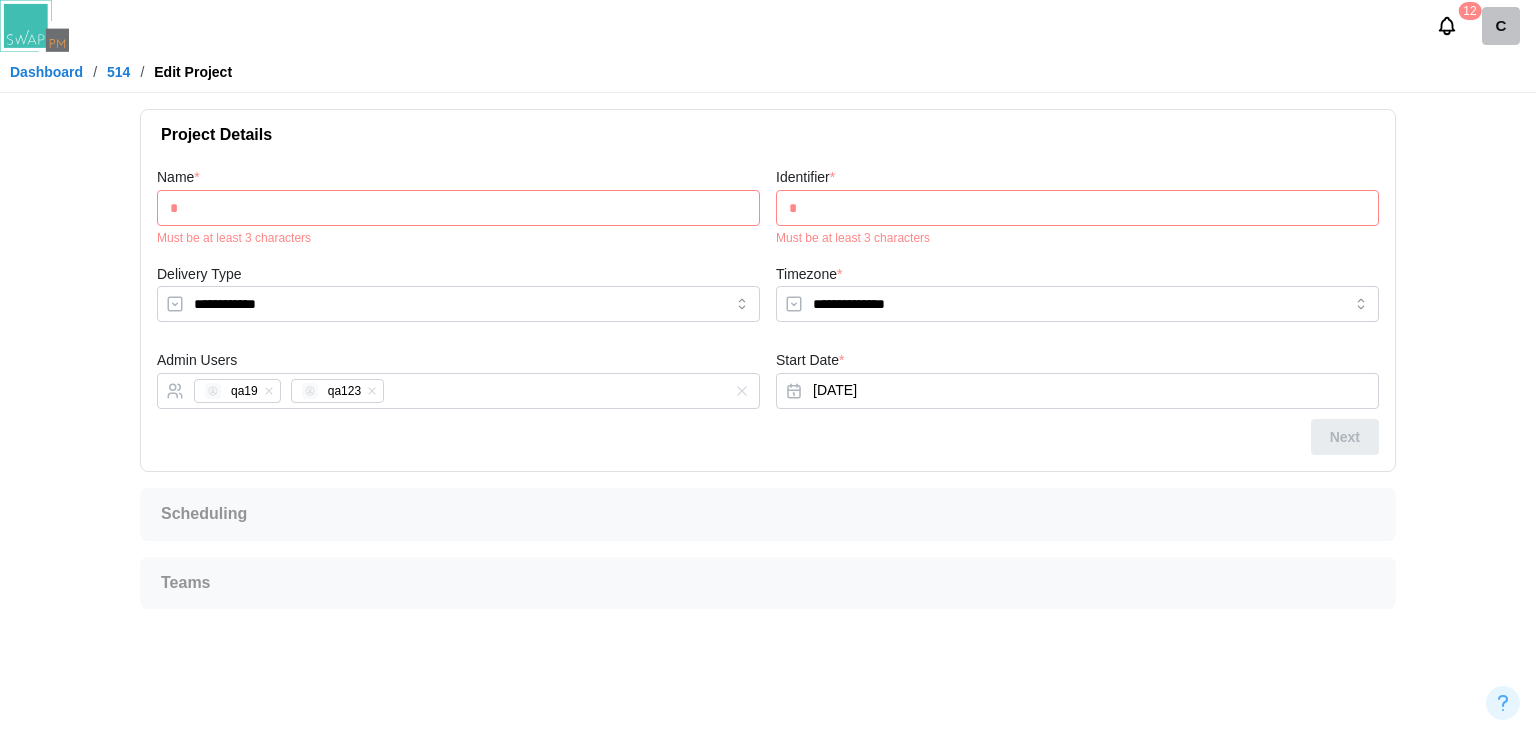 type on "**" 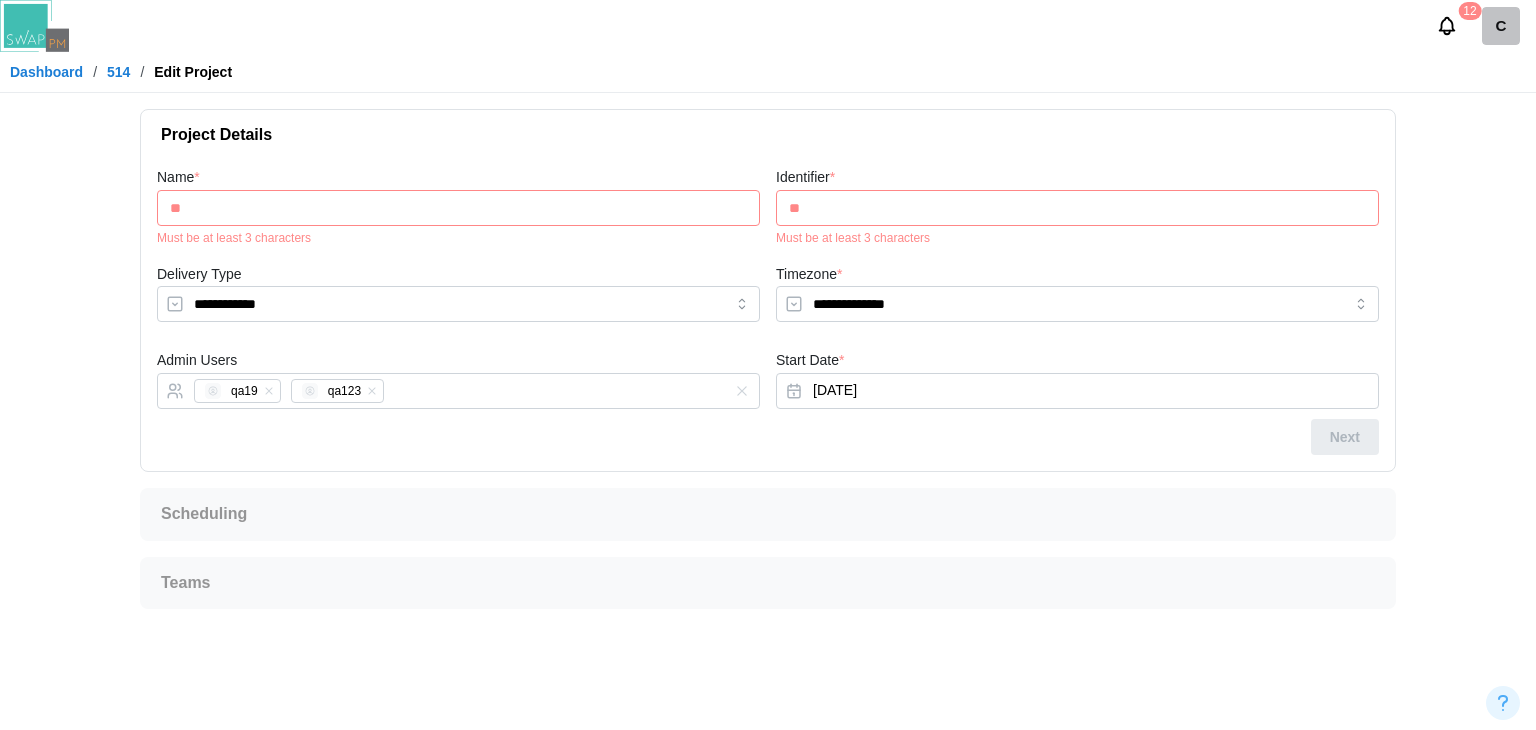 type on "***" 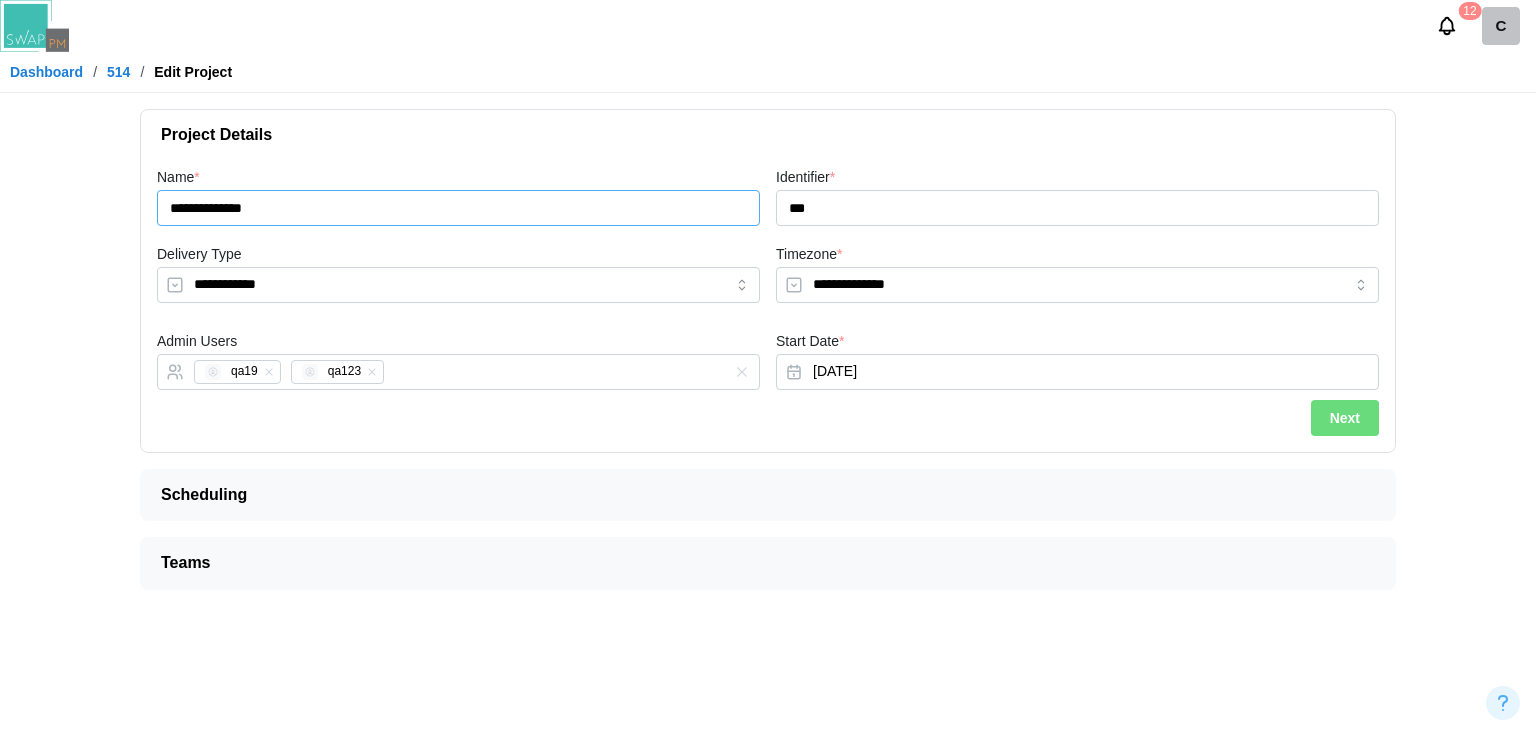 type on "**********" 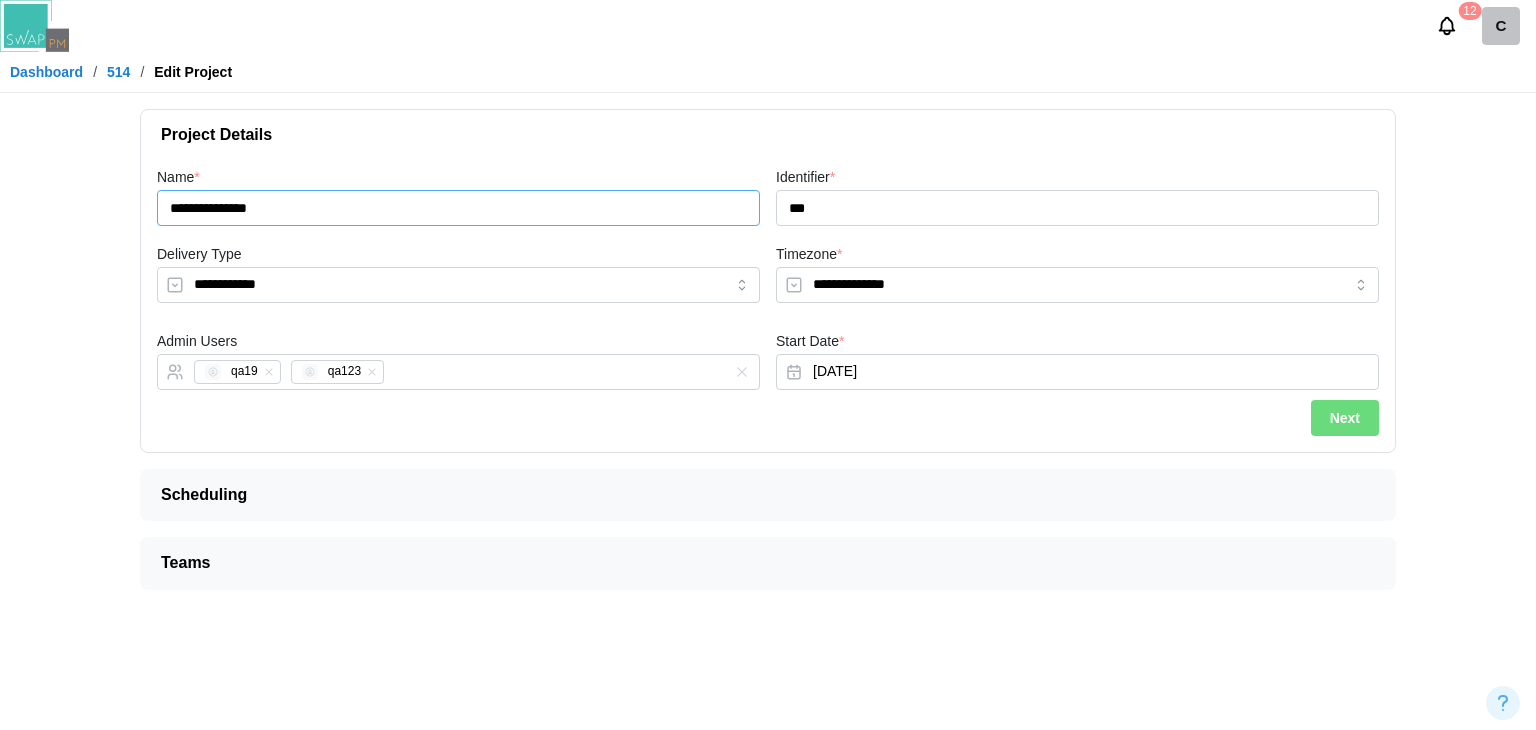 type on "**********" 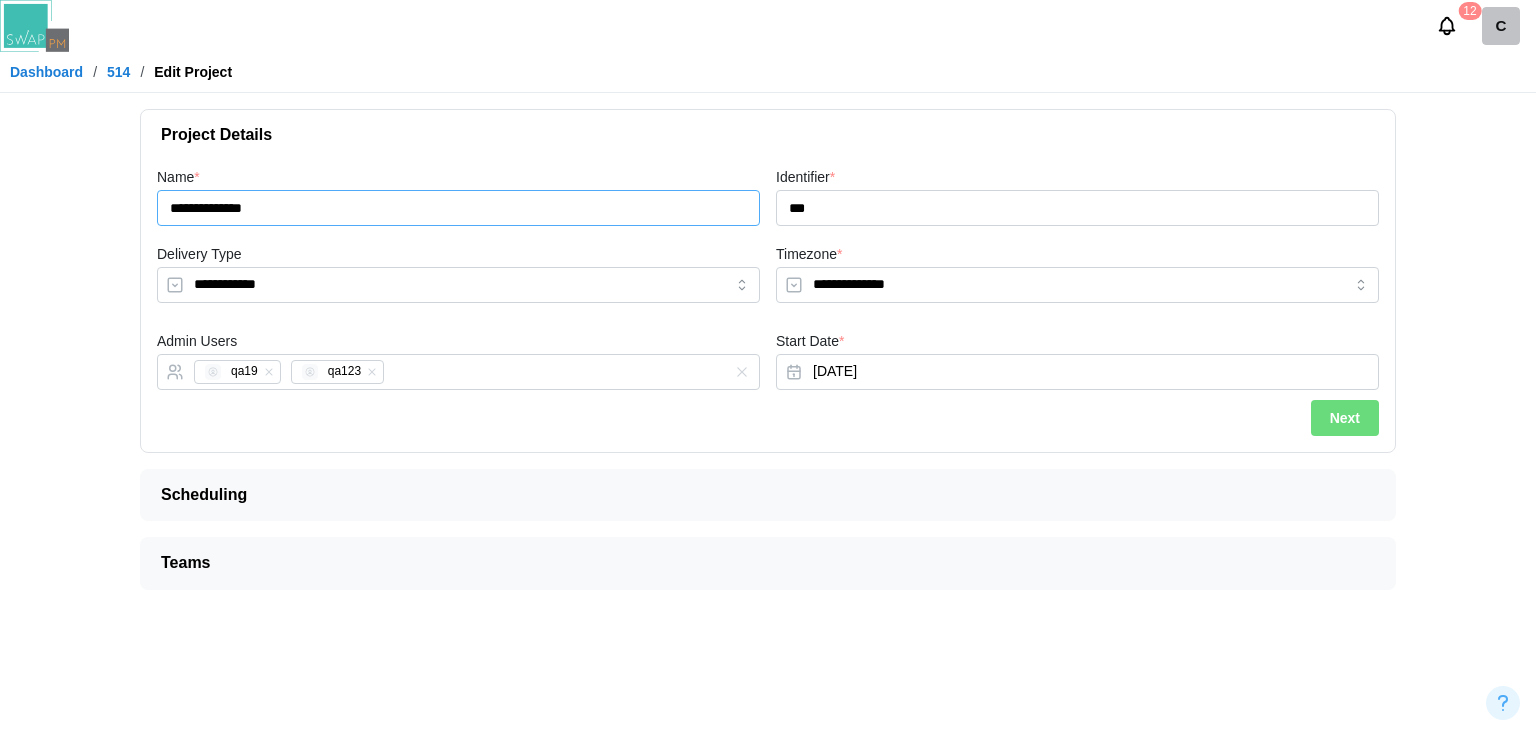 type on "**********" 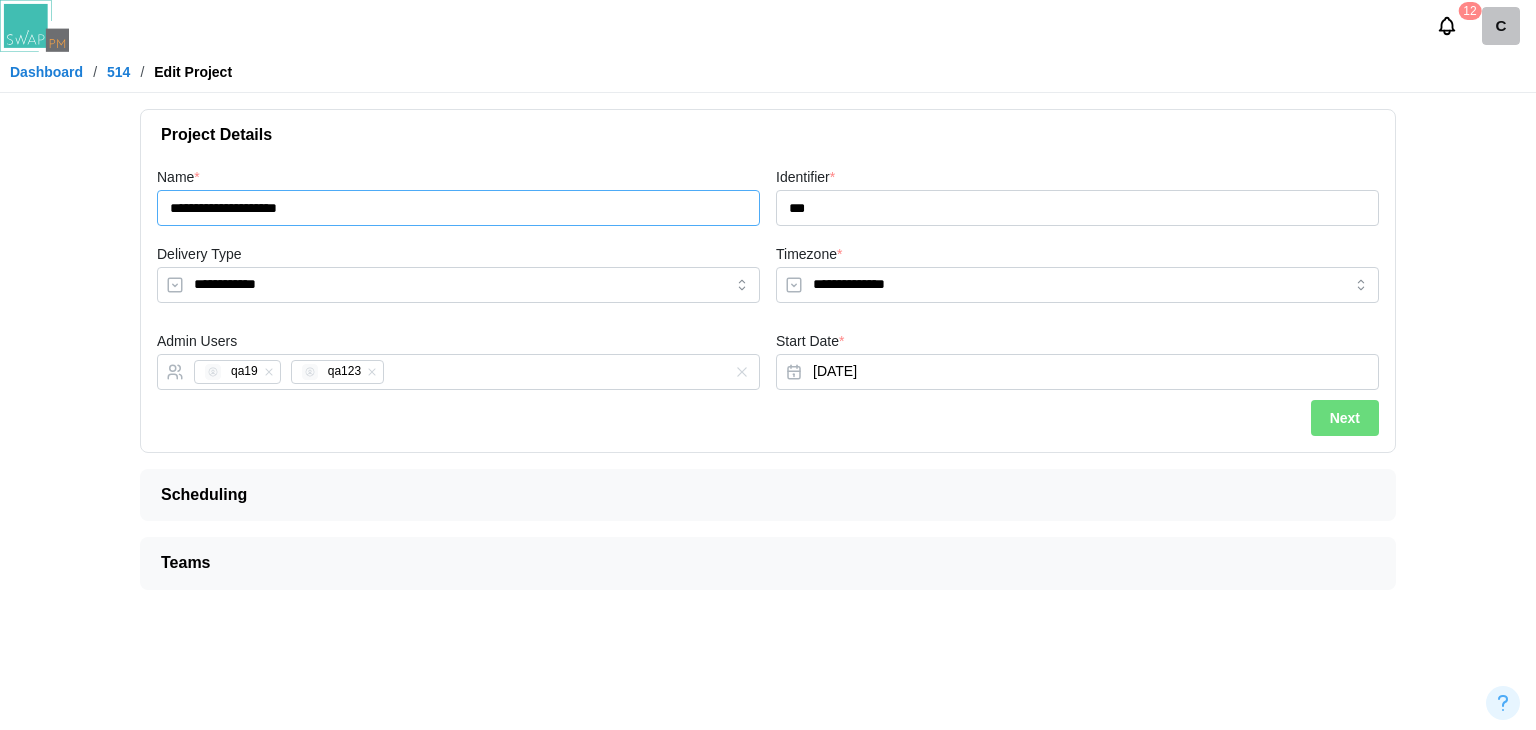 type on "**********" 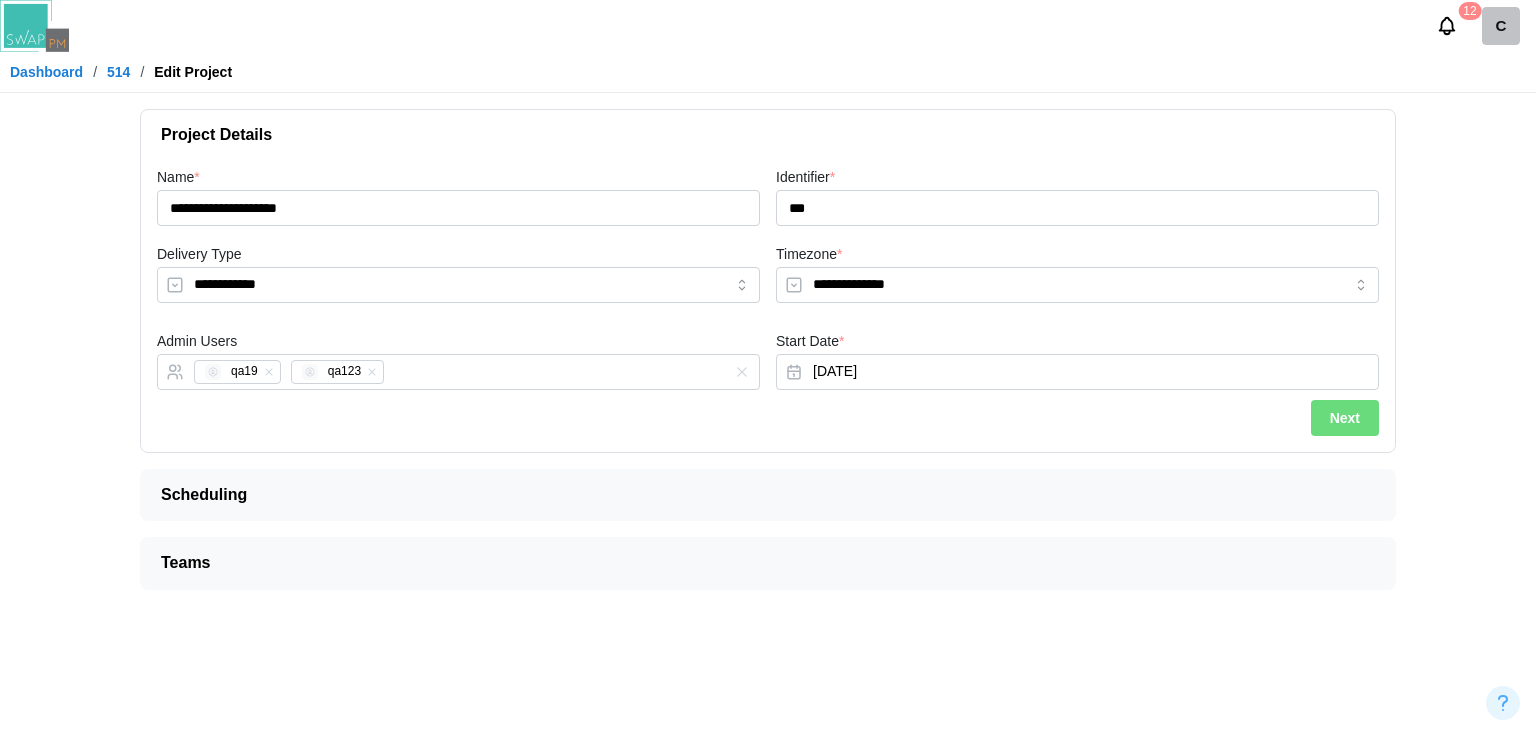 click on "Next" at bounding box center [1345, 418] 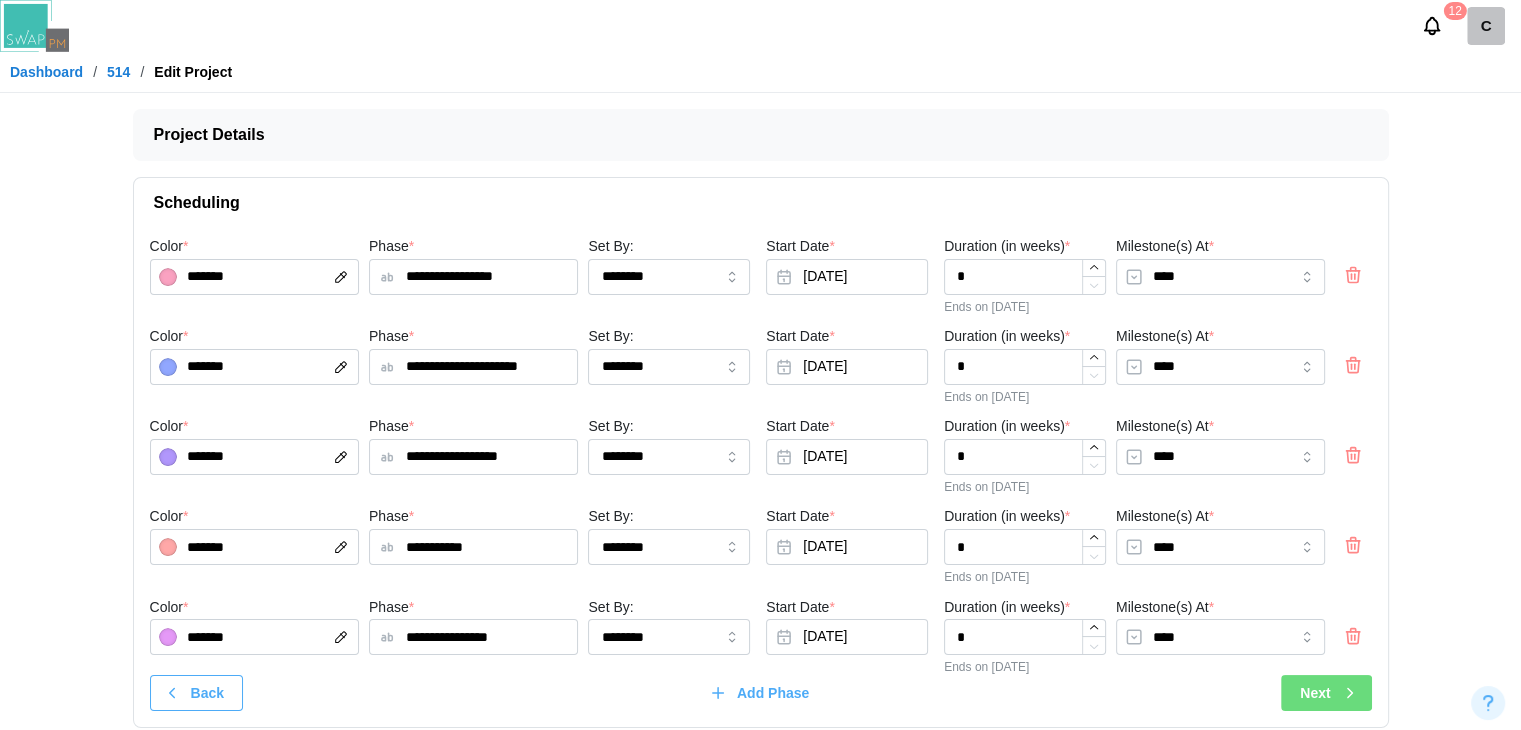 click on "**********" at bounding box center (761, 478) 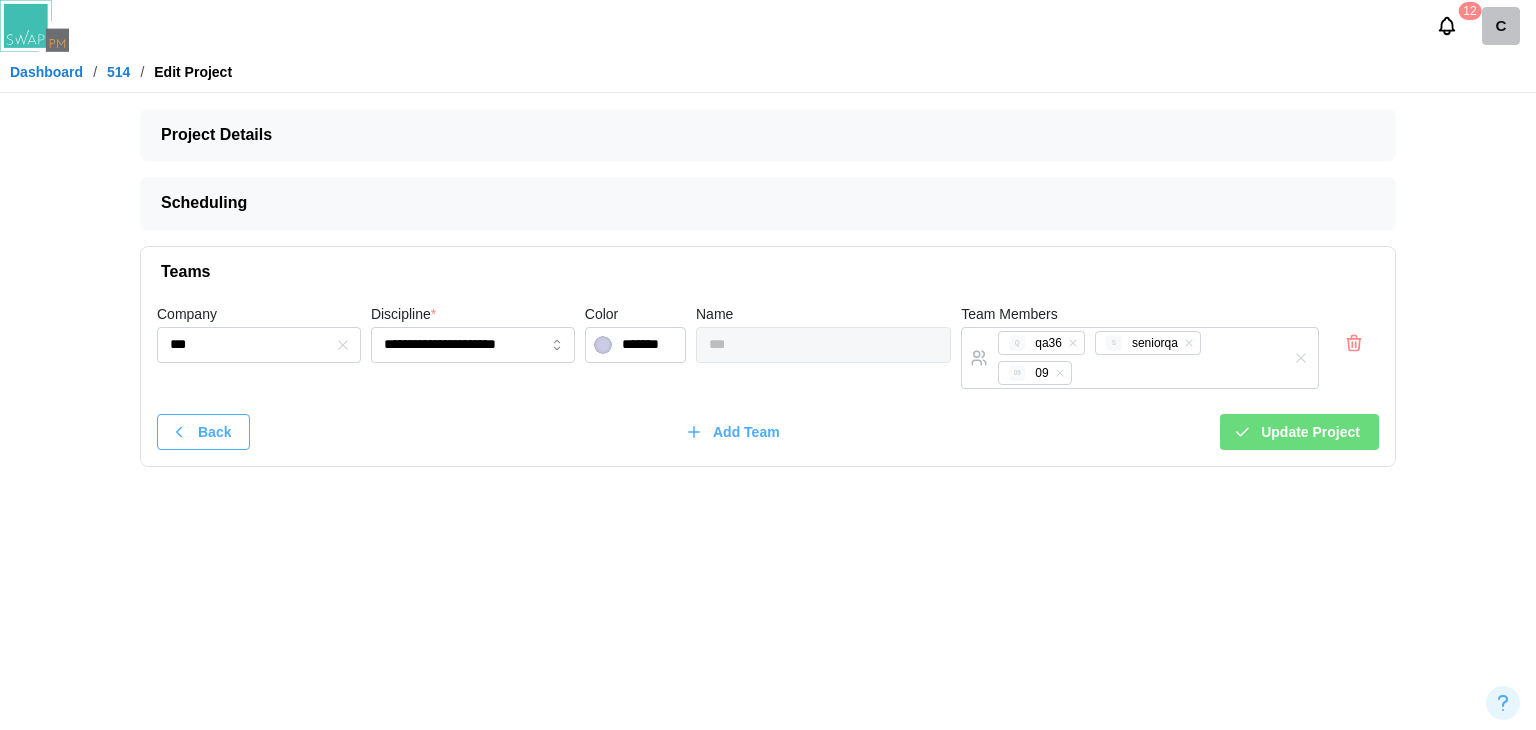 click on "Update Project" at bounding box center (1310, 432) 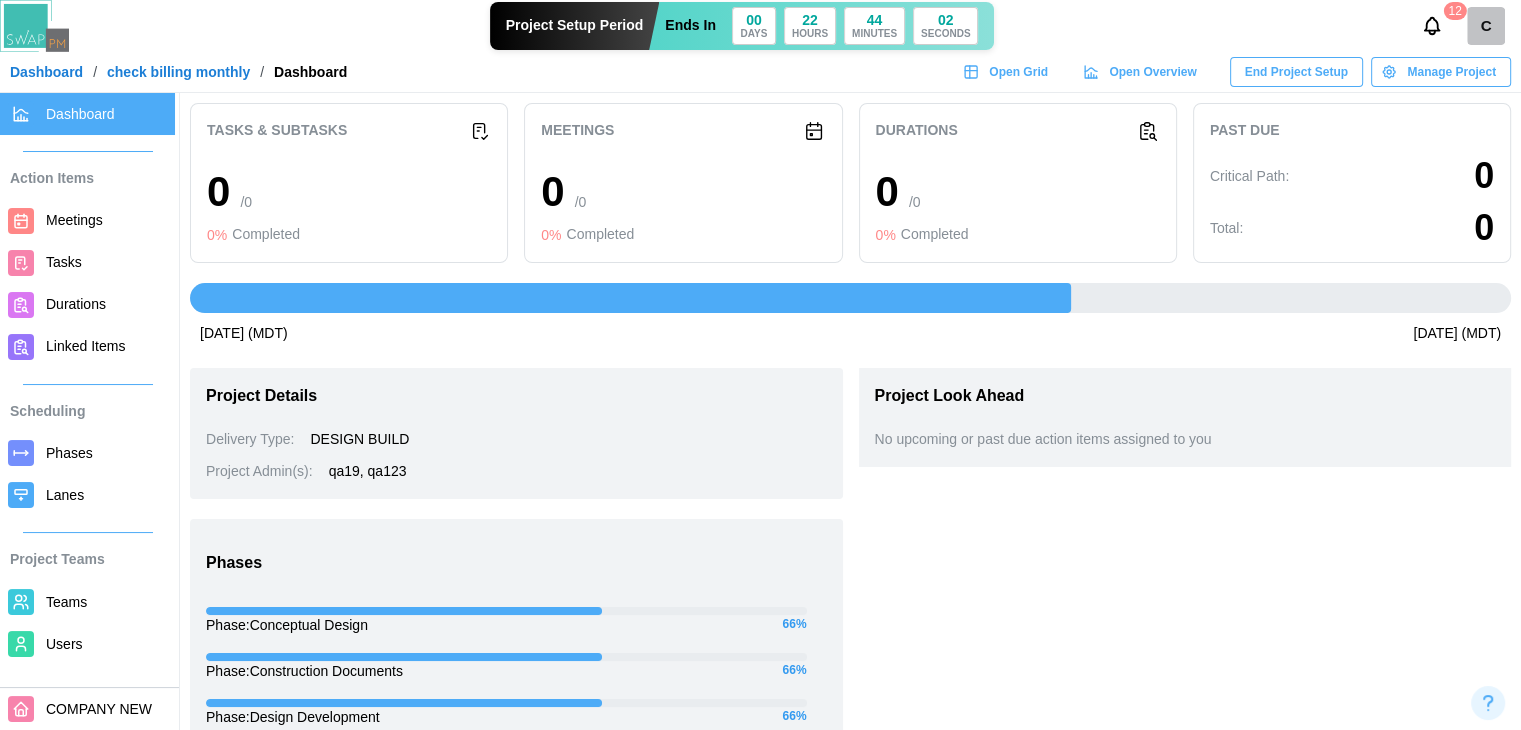 click on "Users" at bounding box center [87, 644] 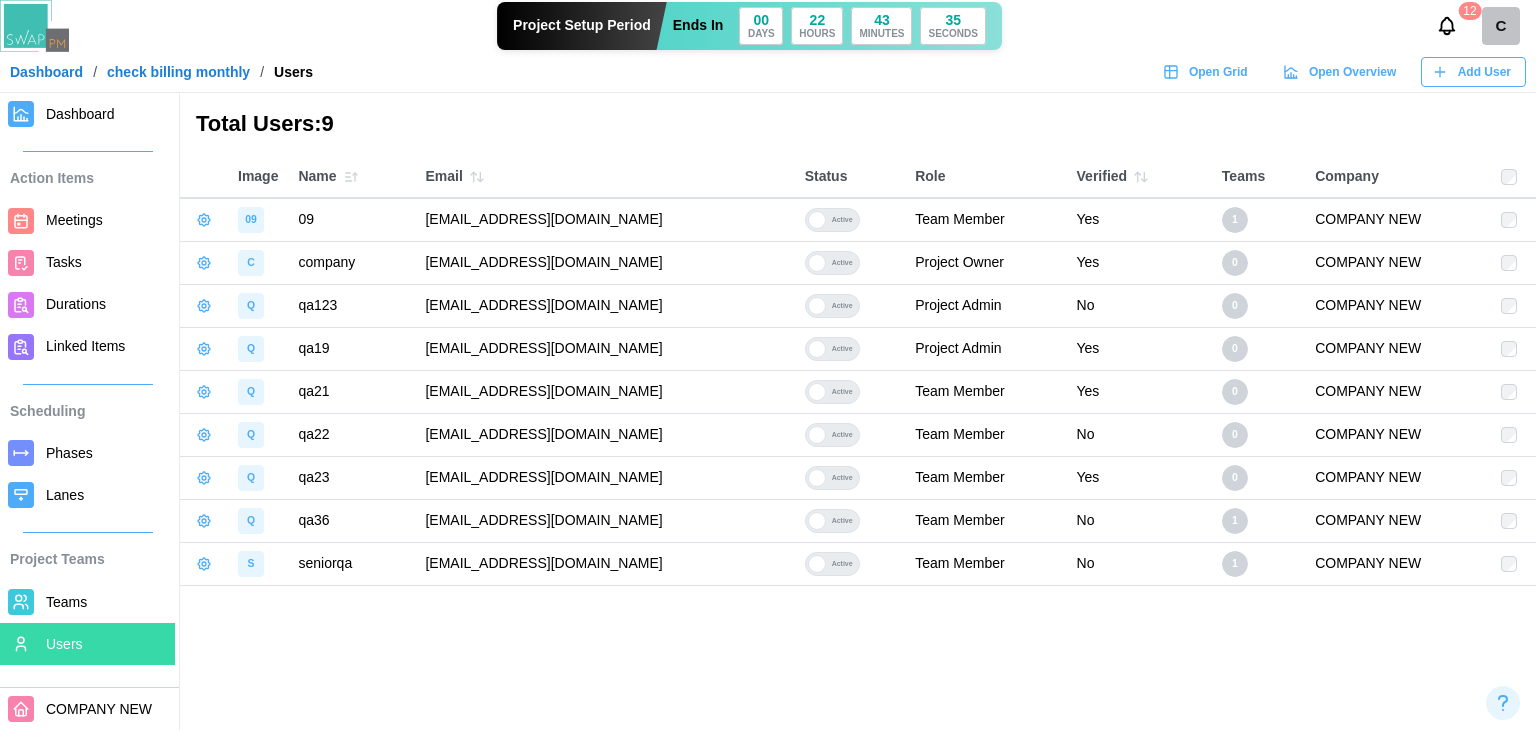 drag, startPoint x: 697, startPoint y: 297, endPoint x: 416, endPoint y: 300, distance: 281.01602 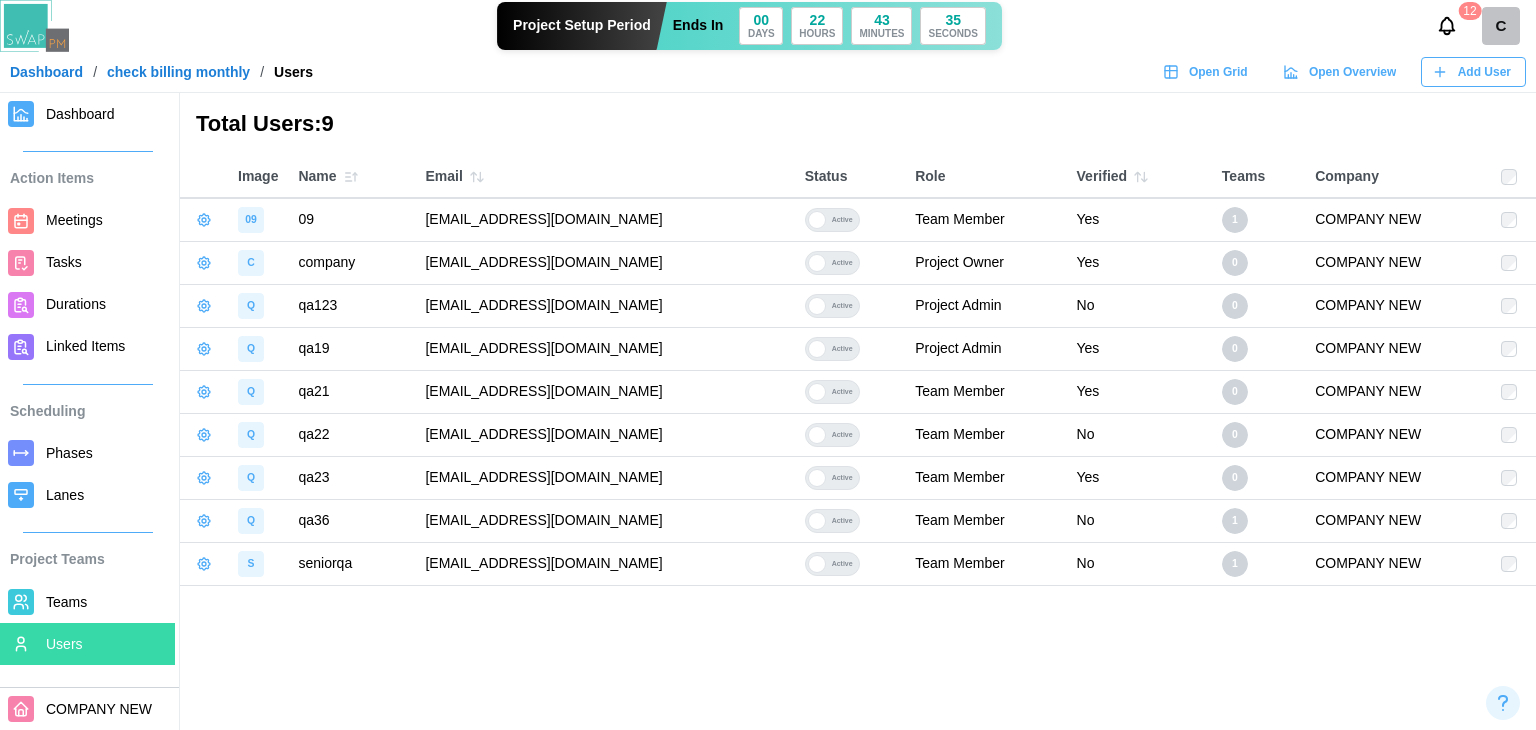 click on "[EMAIL_ADDRESS][DOMAIN_NAME]" at bounding box center (604, 305) 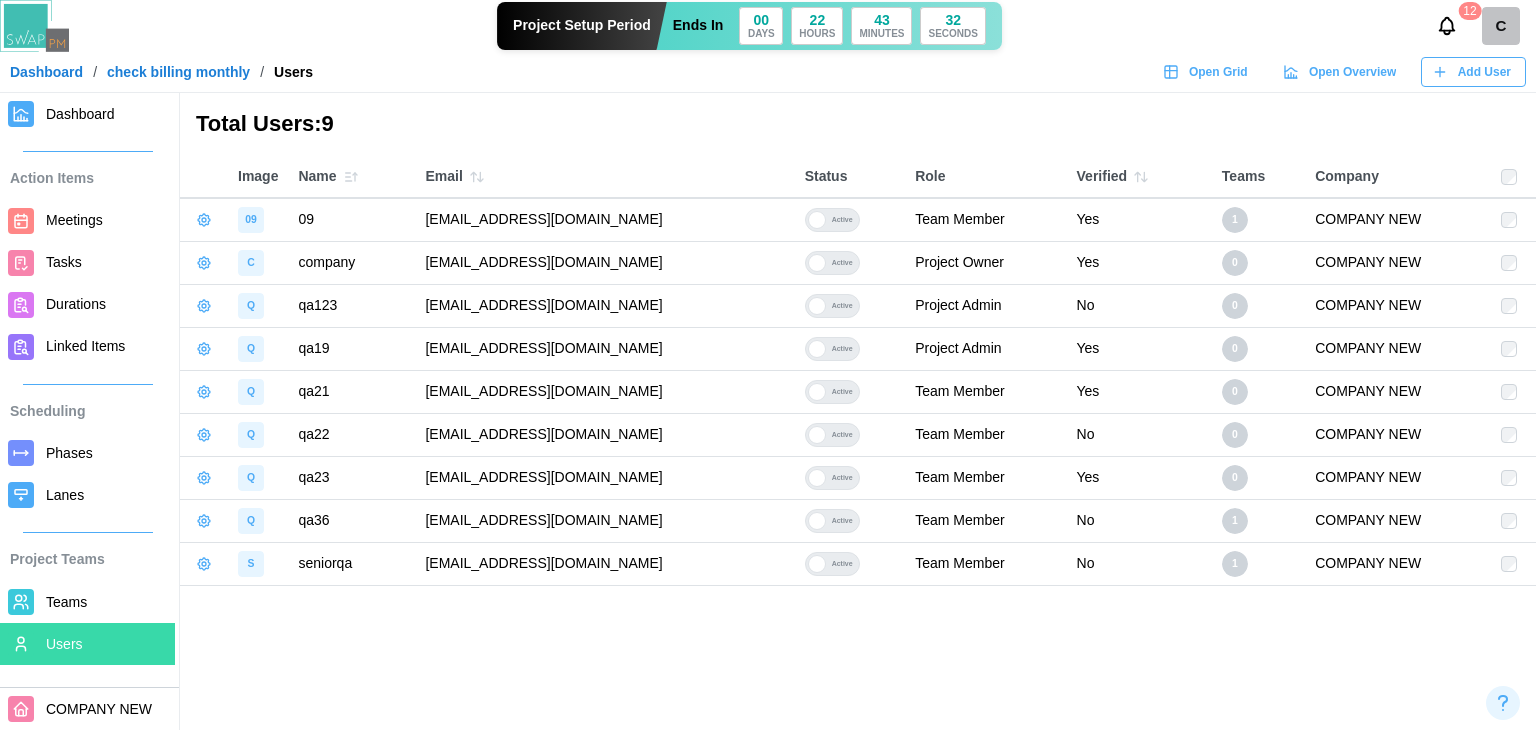 drag, startPoint x: 422, startPoint y: 294, endPoint x: 208, endPoint y: 309, distance: 214.52505 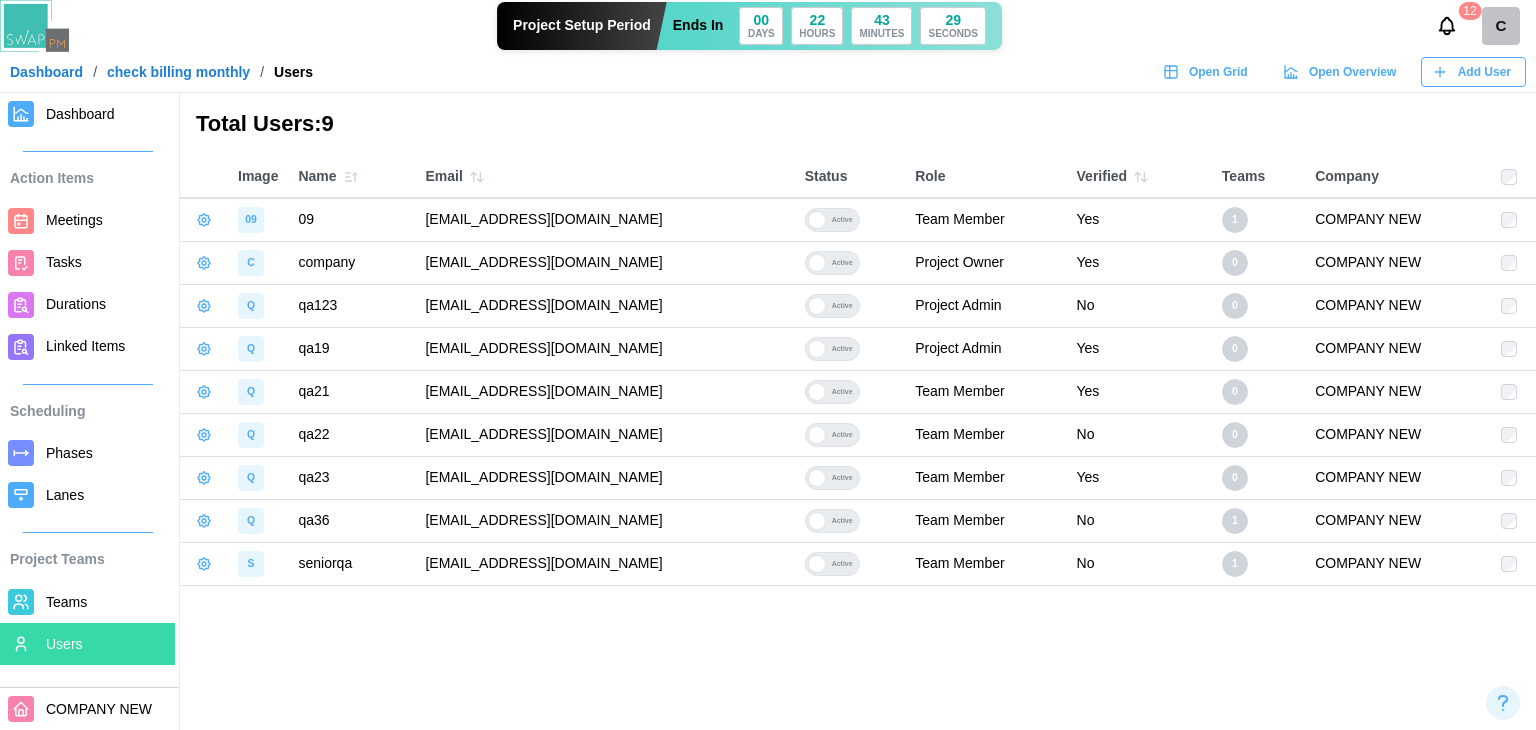 copy on "[EMAIL_ADDRESS][DOMAIN_NAME]" 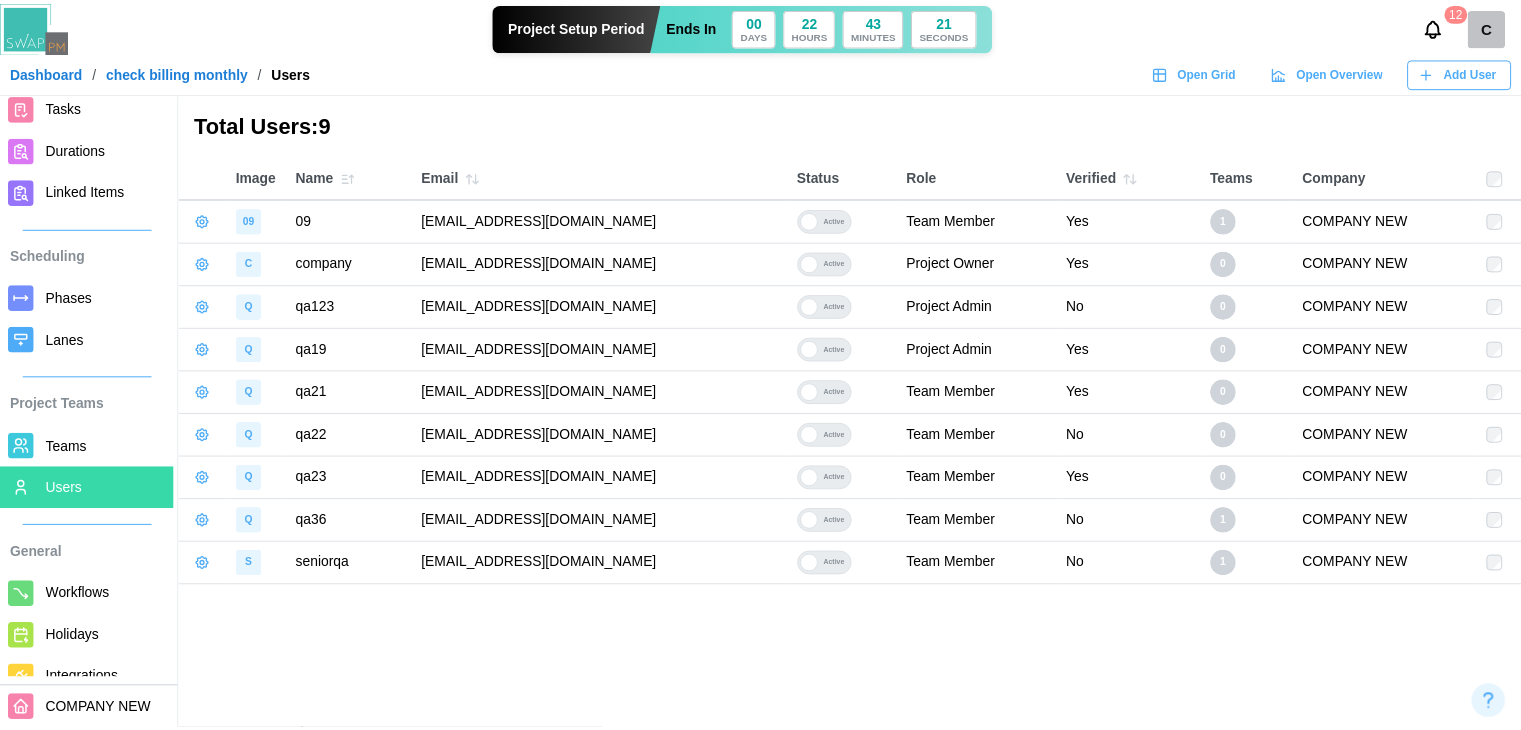 scroll, scrollTop: 283, scrollLeft: 0, axis: vertical 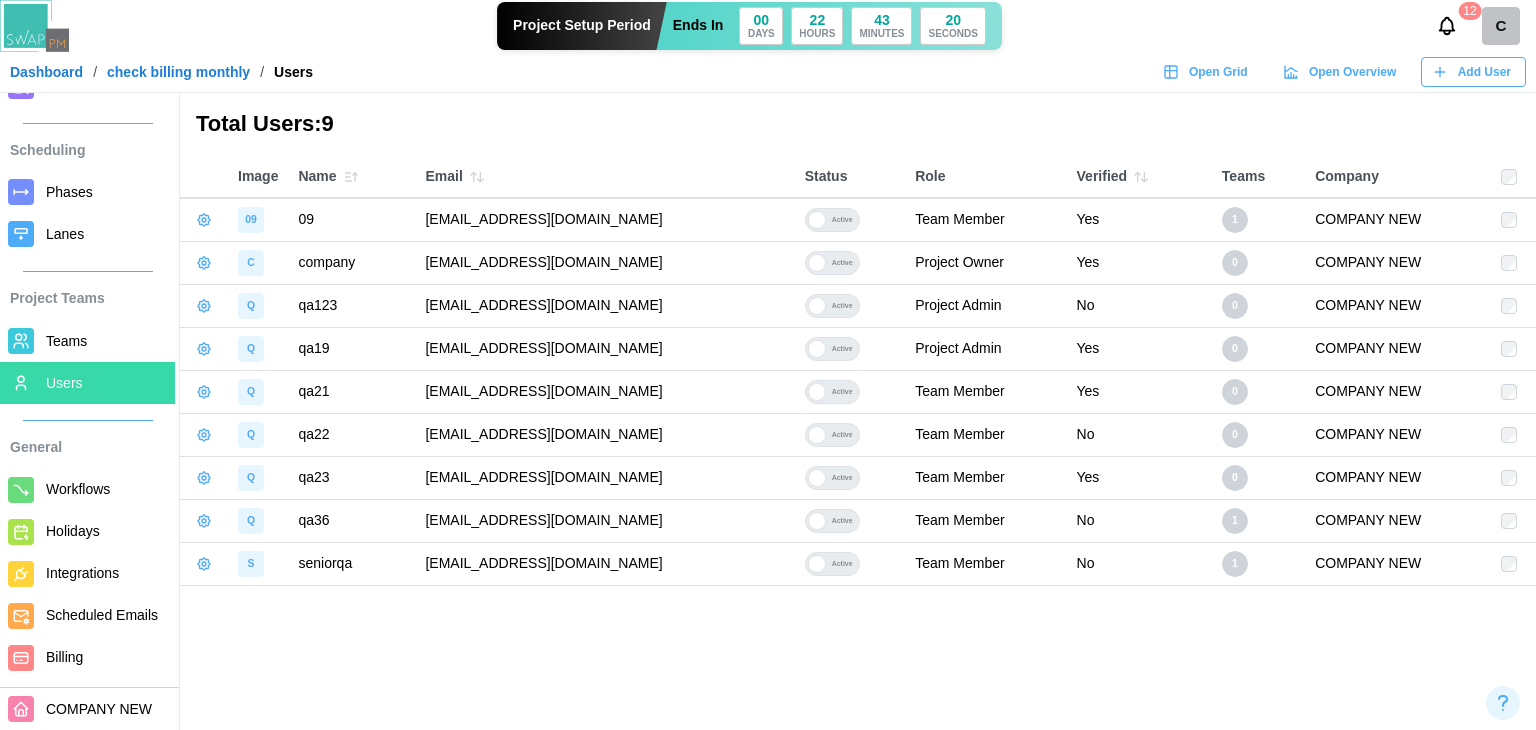 click on "Billing" at bounding box center (64, 657) 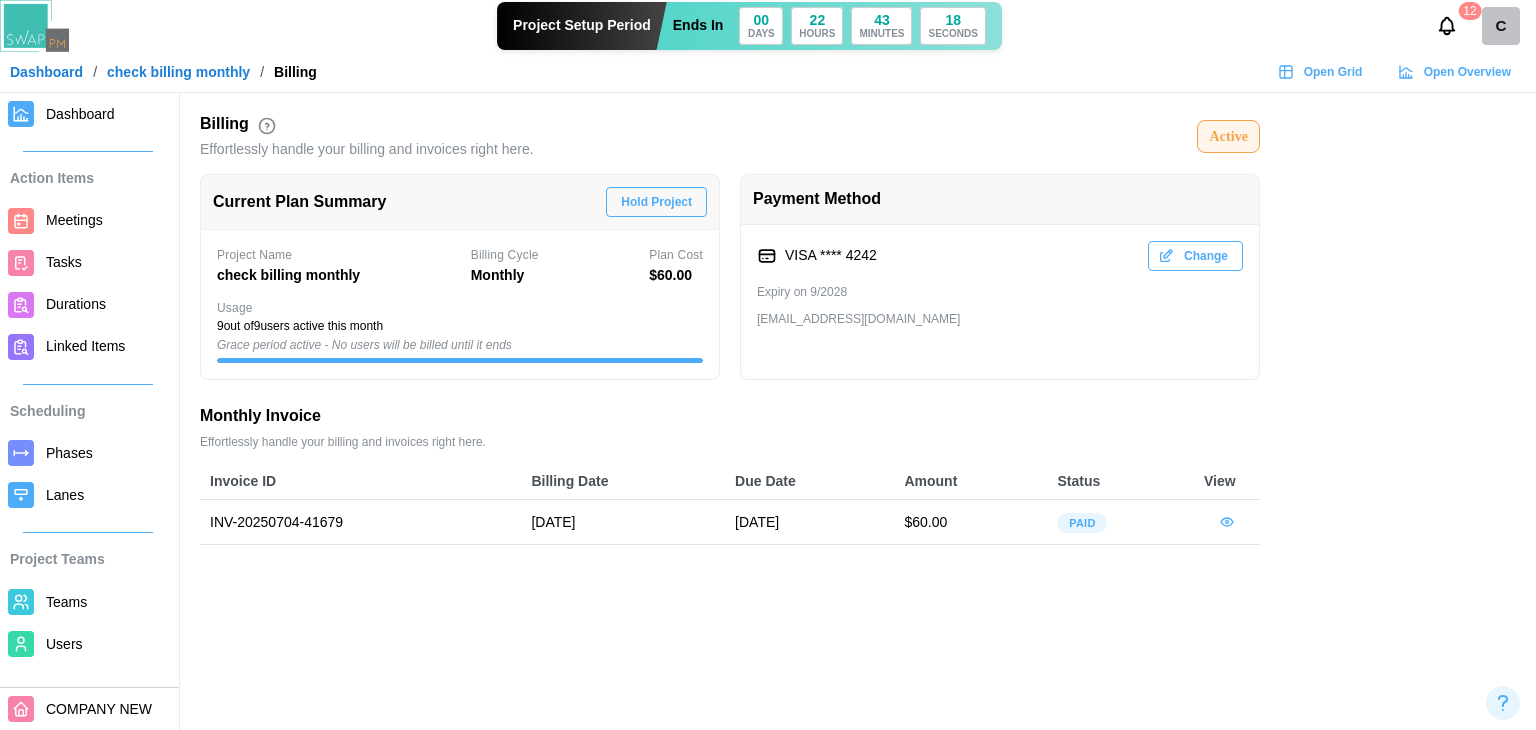 click on "Hold Project" at bounding box center [656, 202] 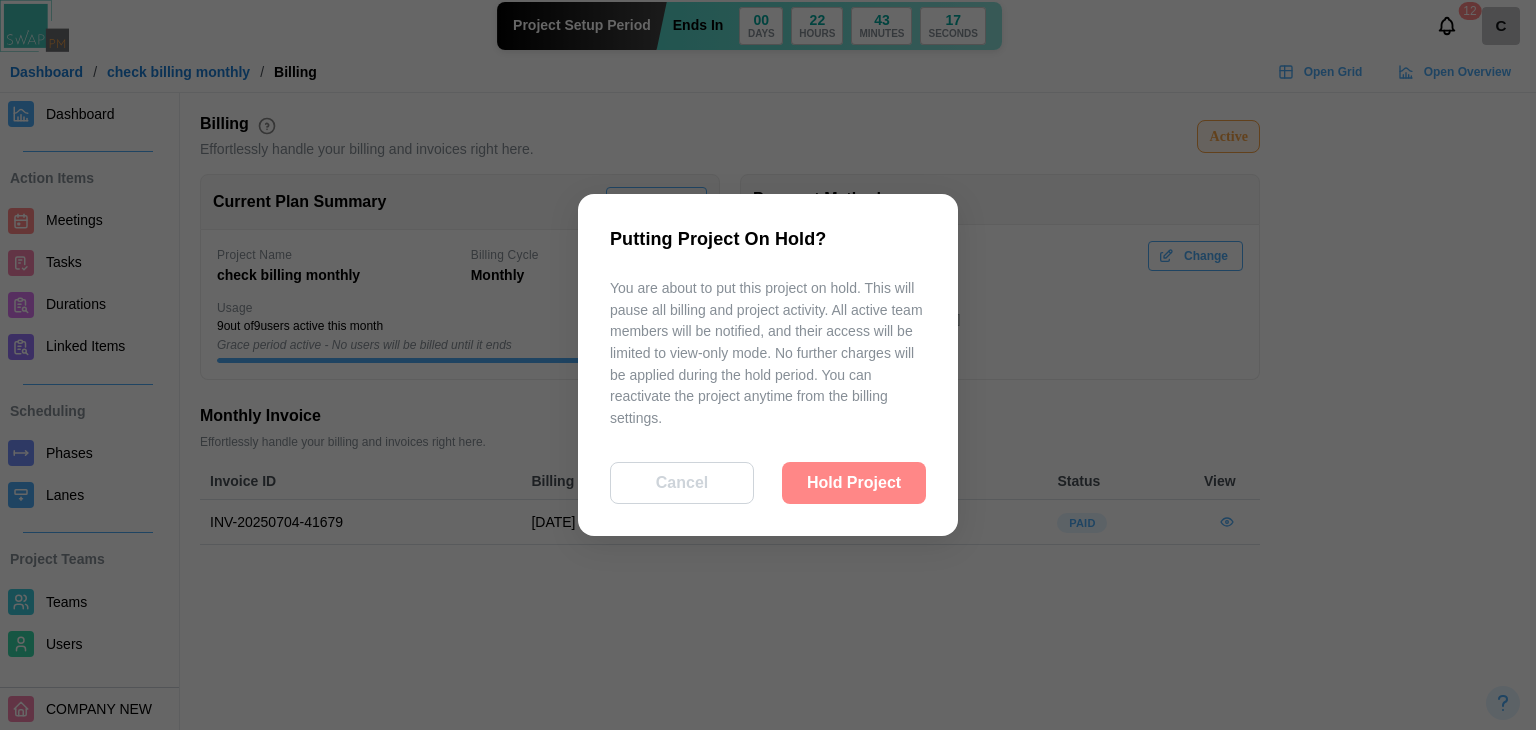 click on "Hold Project" at bounding box center [854, 483] 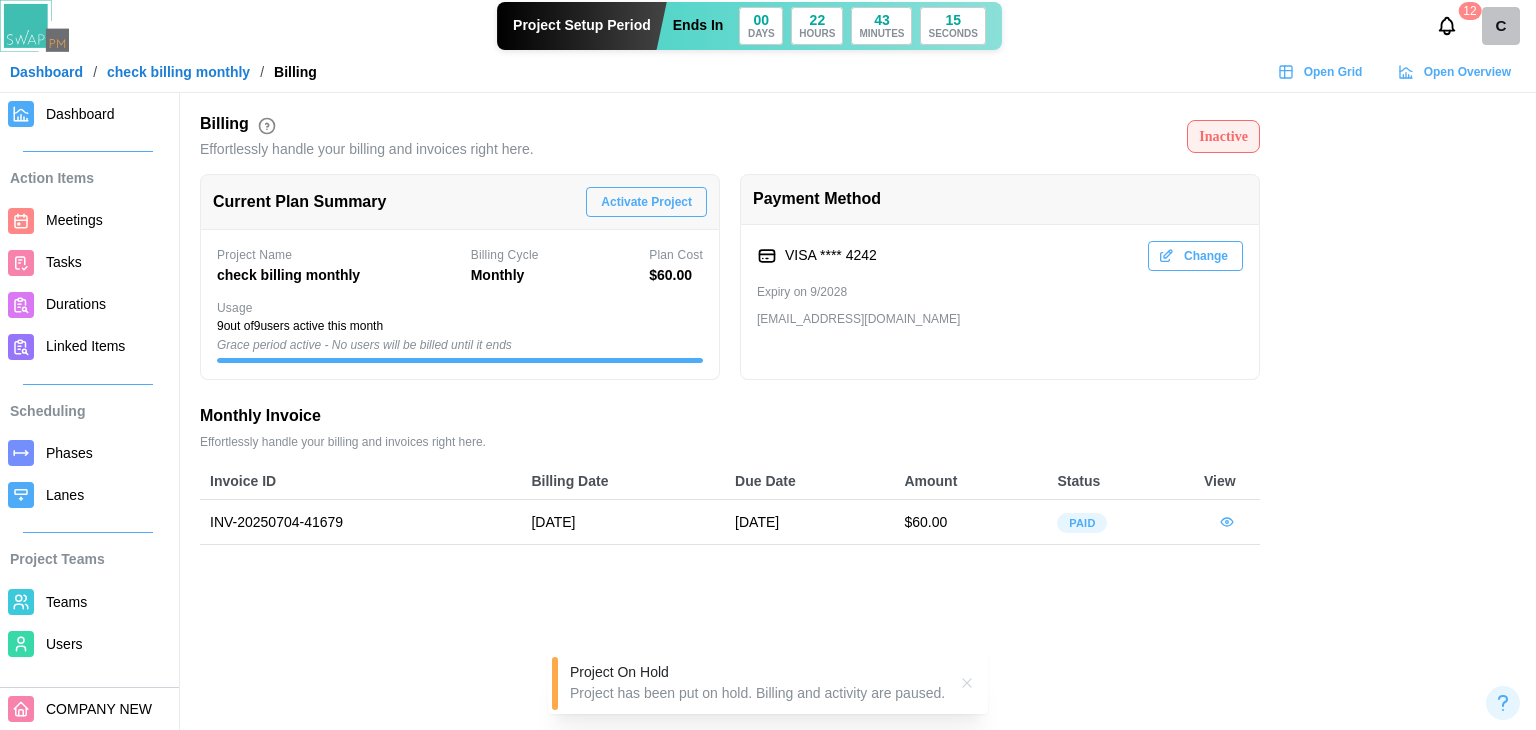 click on "Activate Project" at bounding box center [646, 202] 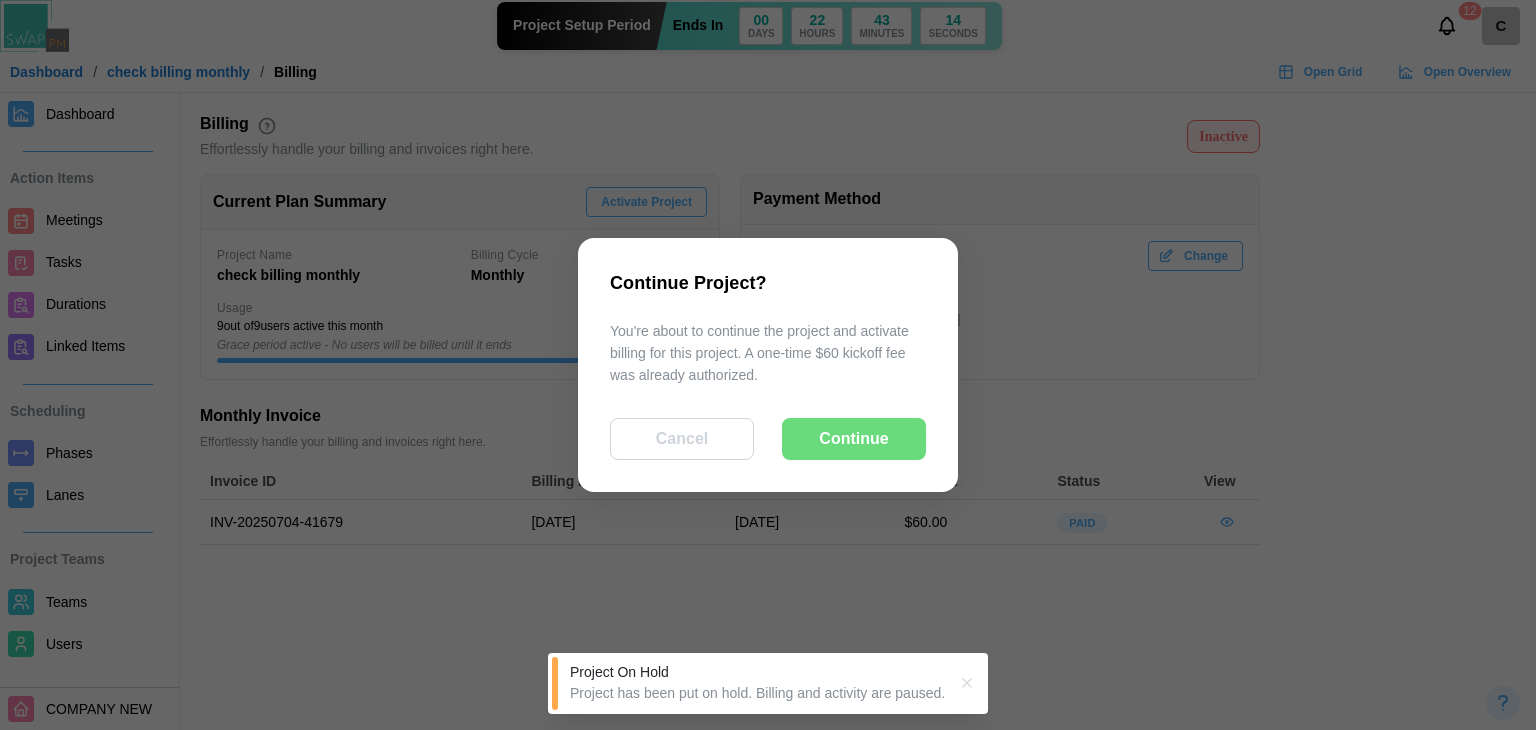 click on "Continue" at bounding box center [853, 439] 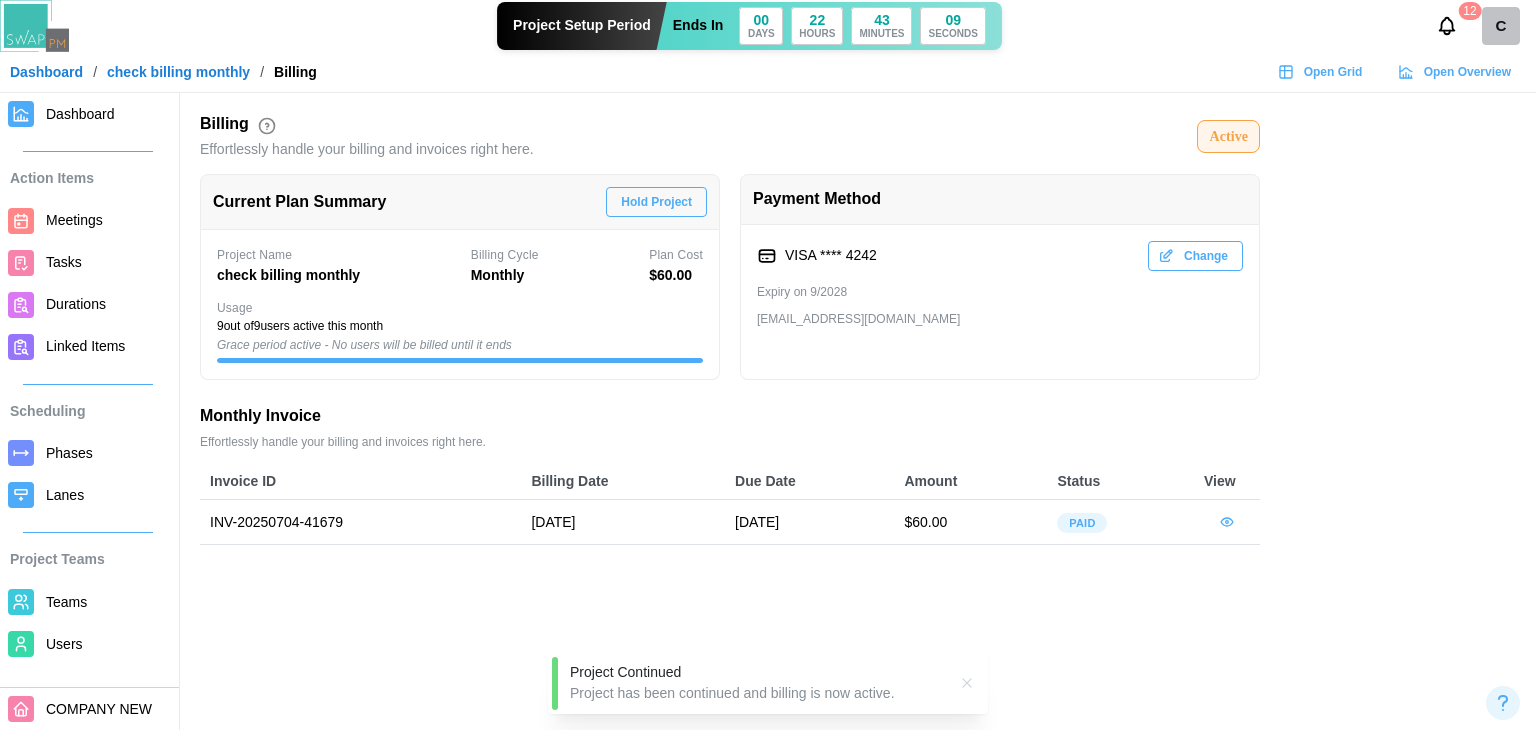 drag, startPoint x: 413, startPoint y: 325, endPoint x: 213, endPoint y: 335, distance: 200.24985 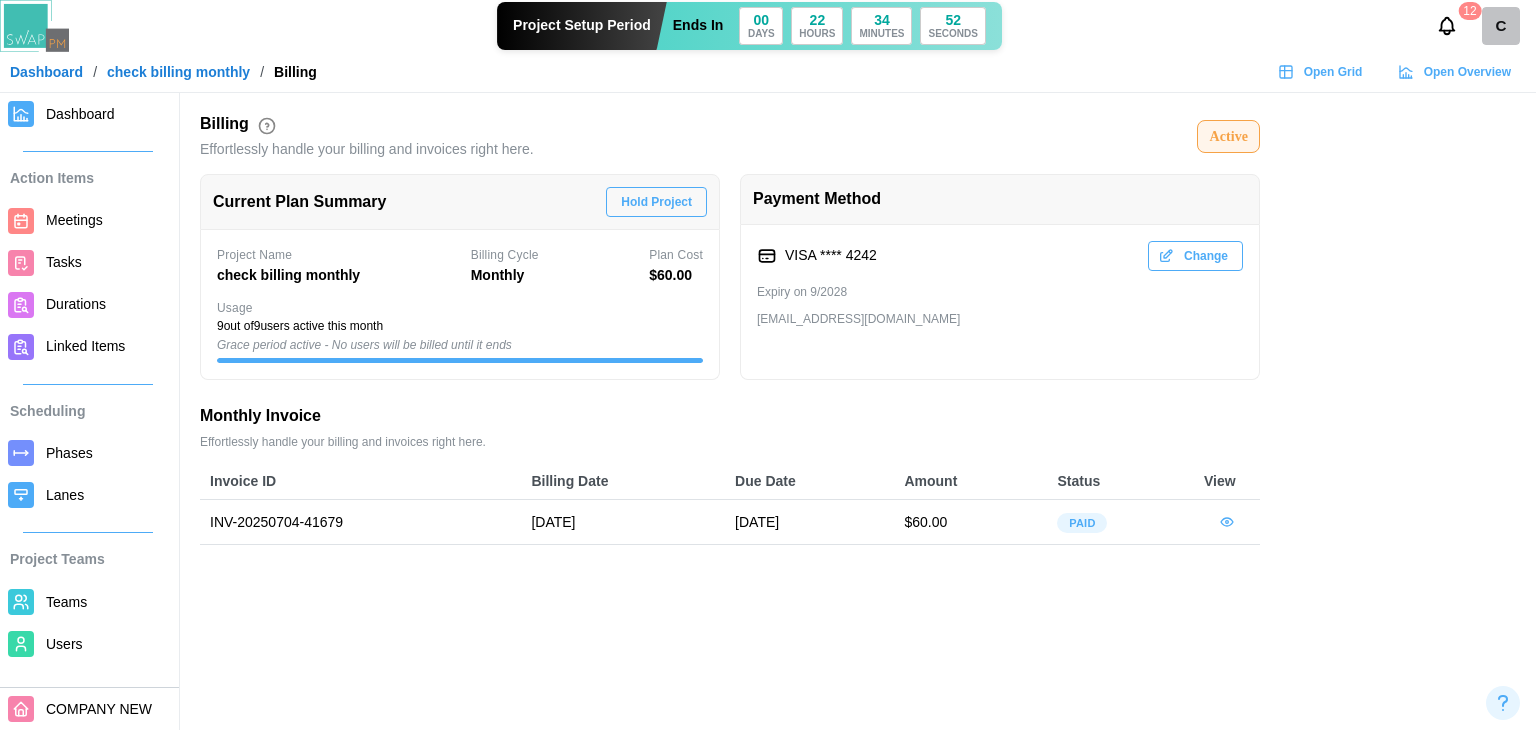 click on "Dashboard" at bounding box center [87, 114] 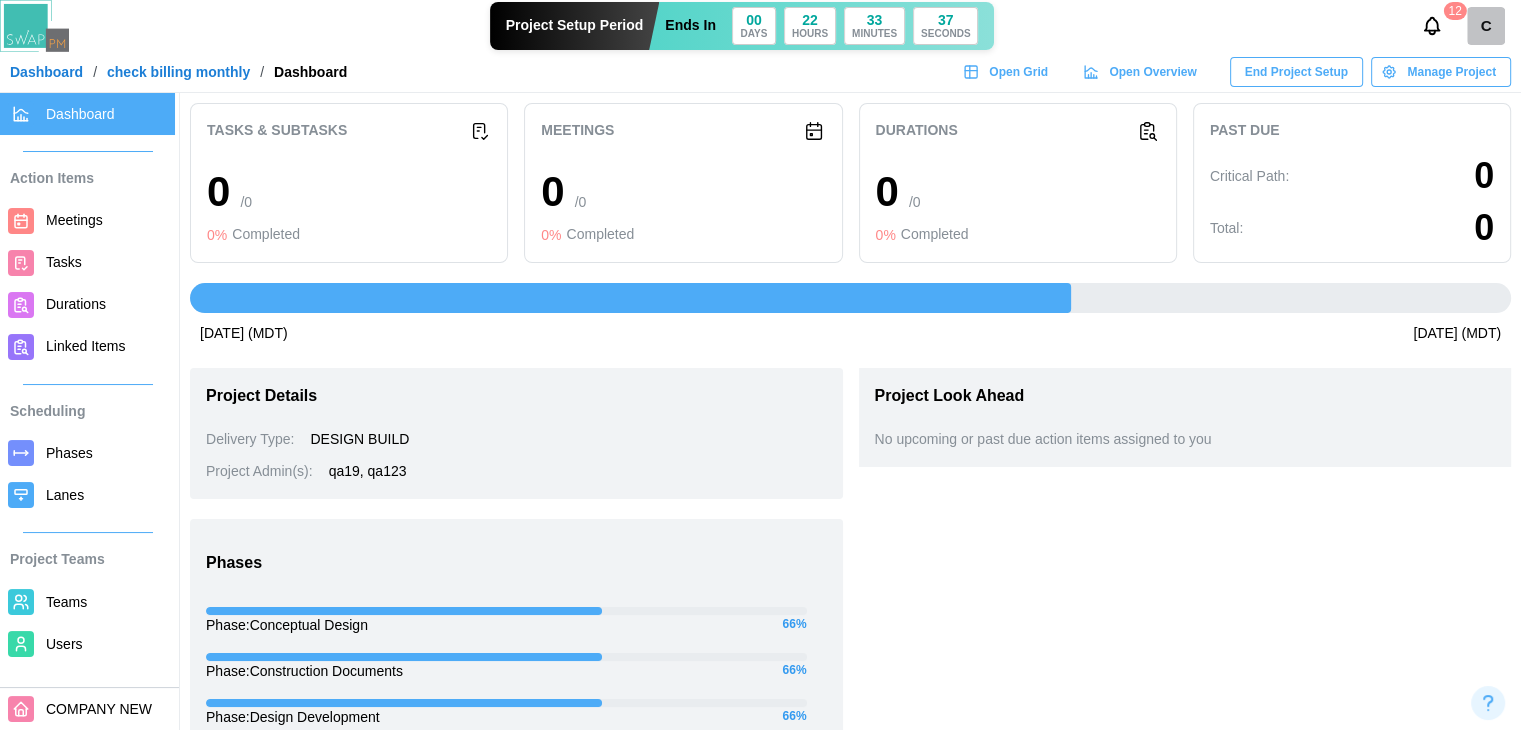 click on "Dashboard" at bounding box center (80, 114) 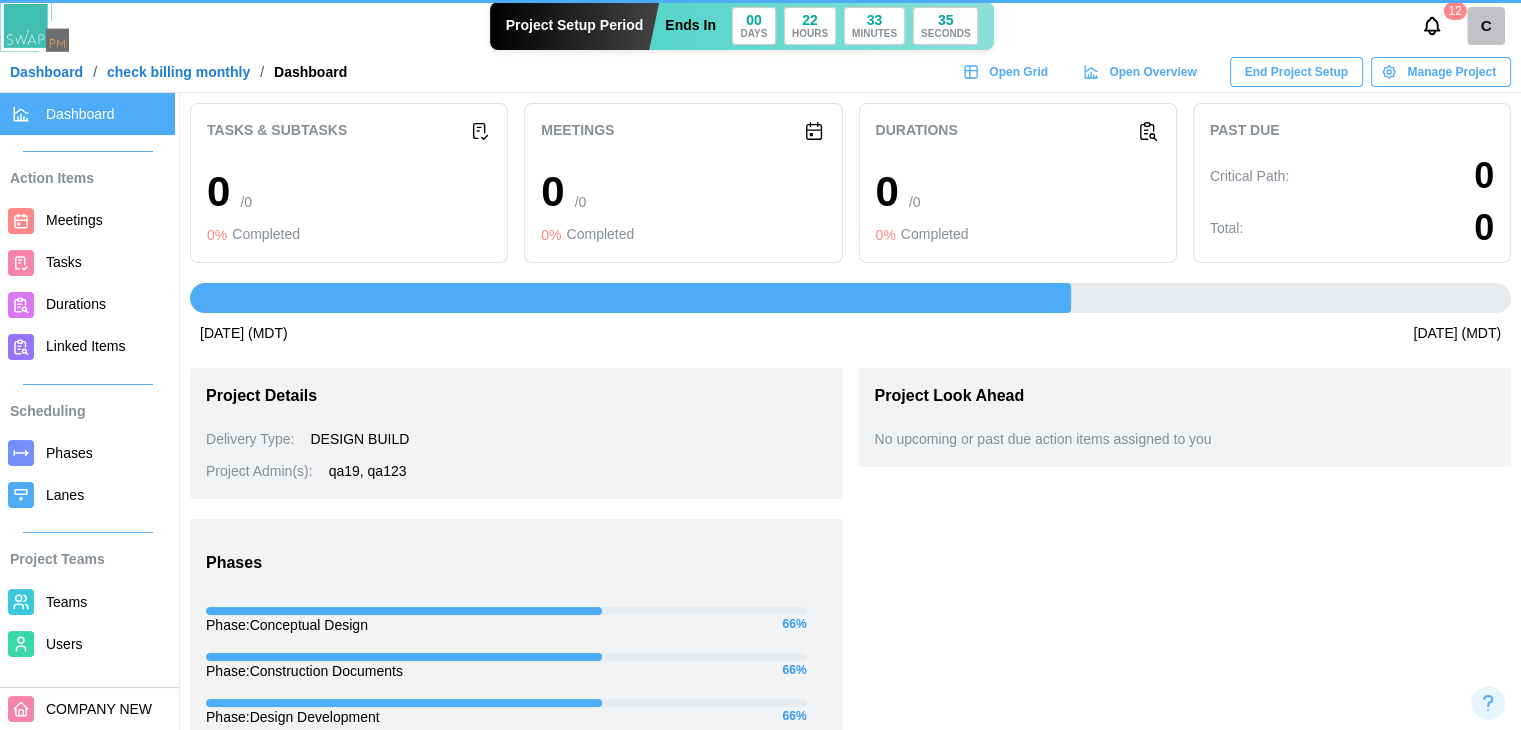 click on "End Project Setup" at bounding box center (1296, 72) 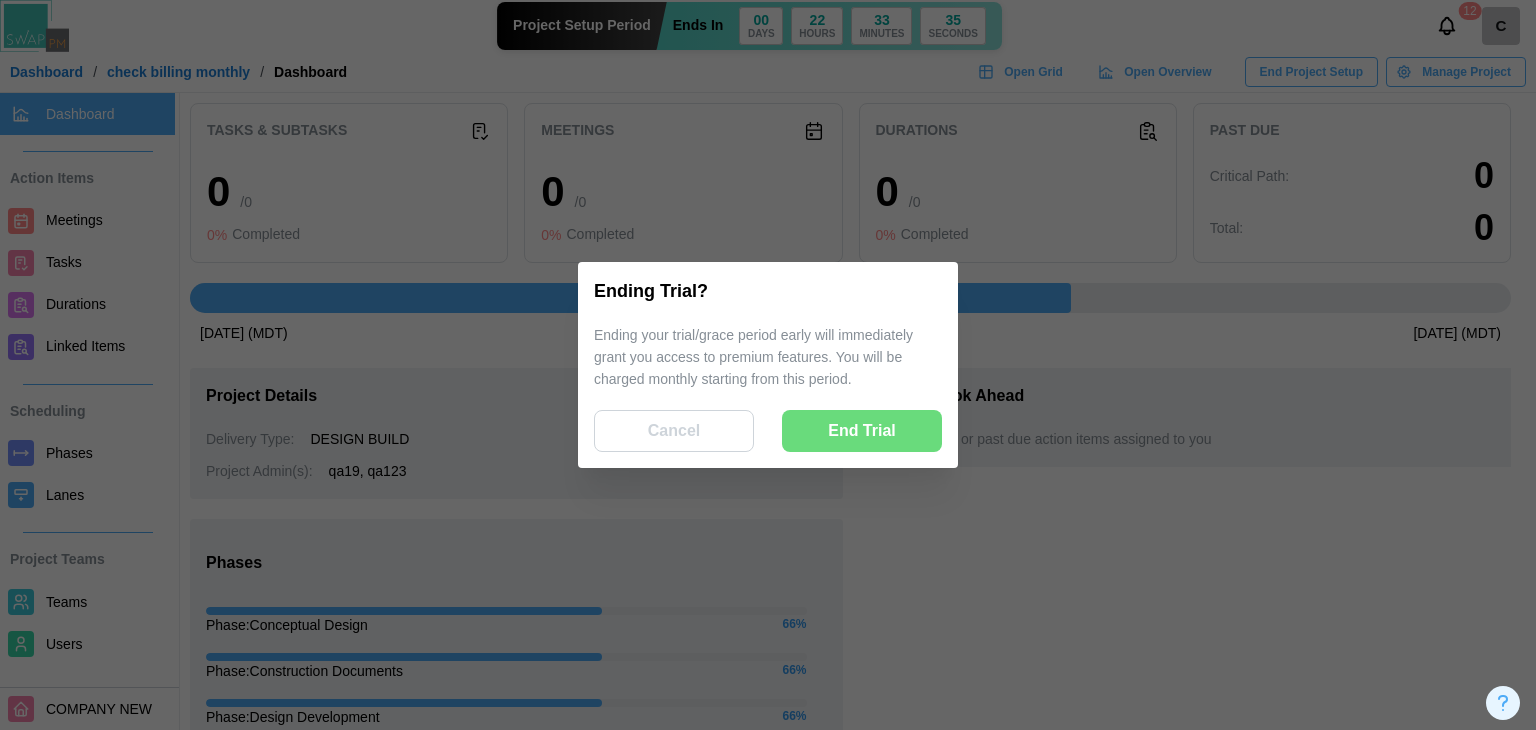 click on "End Trial" at bounding box center [862, 431] 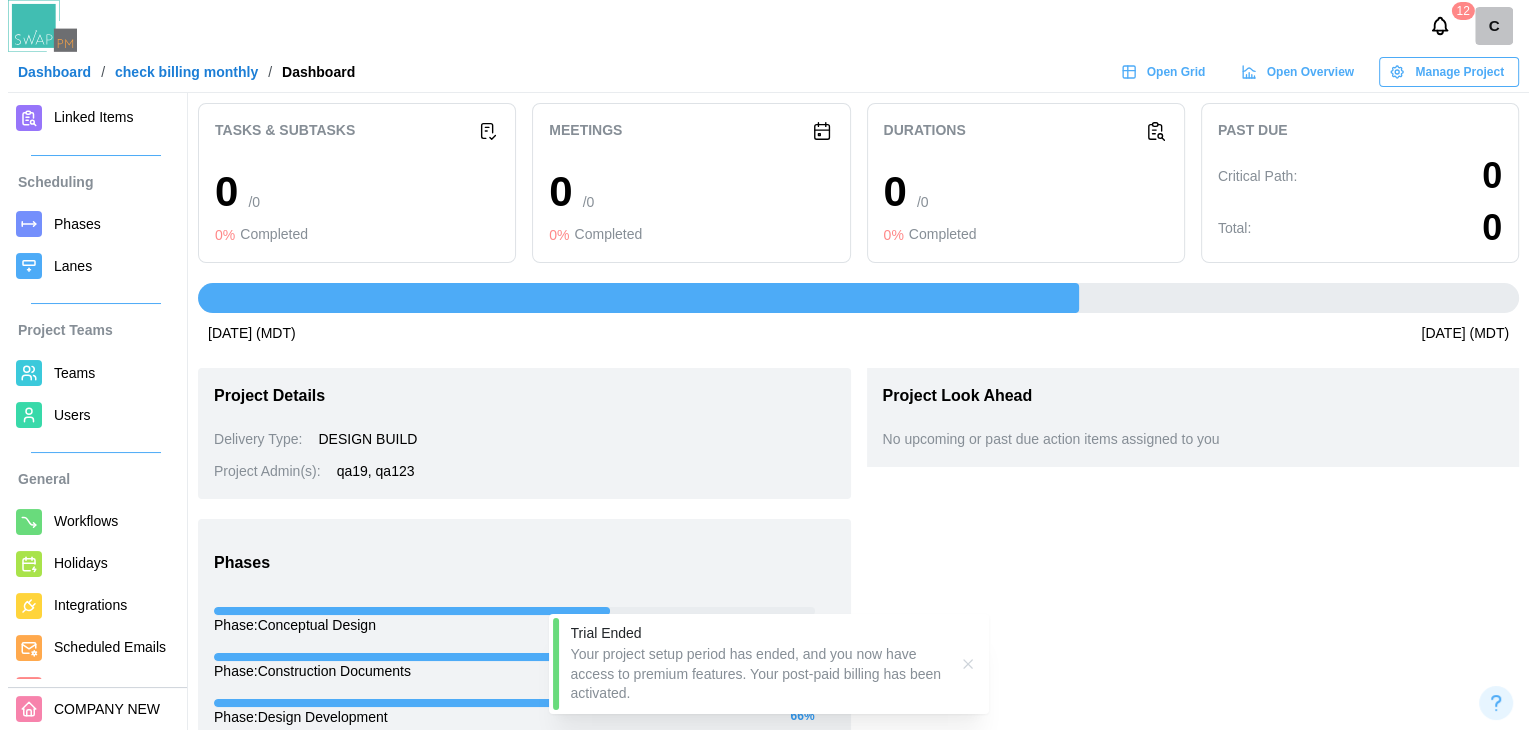 scroll, scrollTop: 283, scrollLeft: 0, axis: vertical 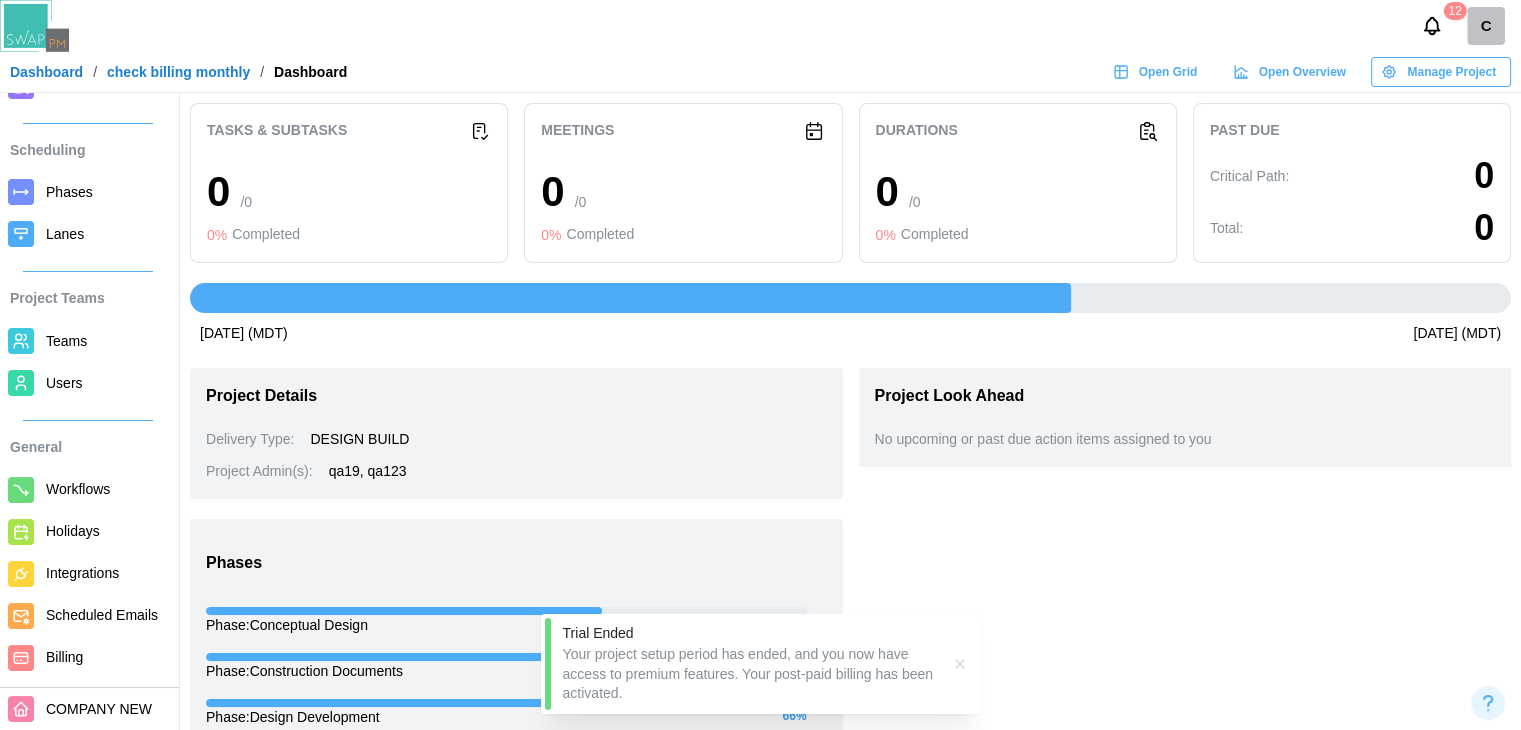 click on "Billing" at bounding box center (106, 657) 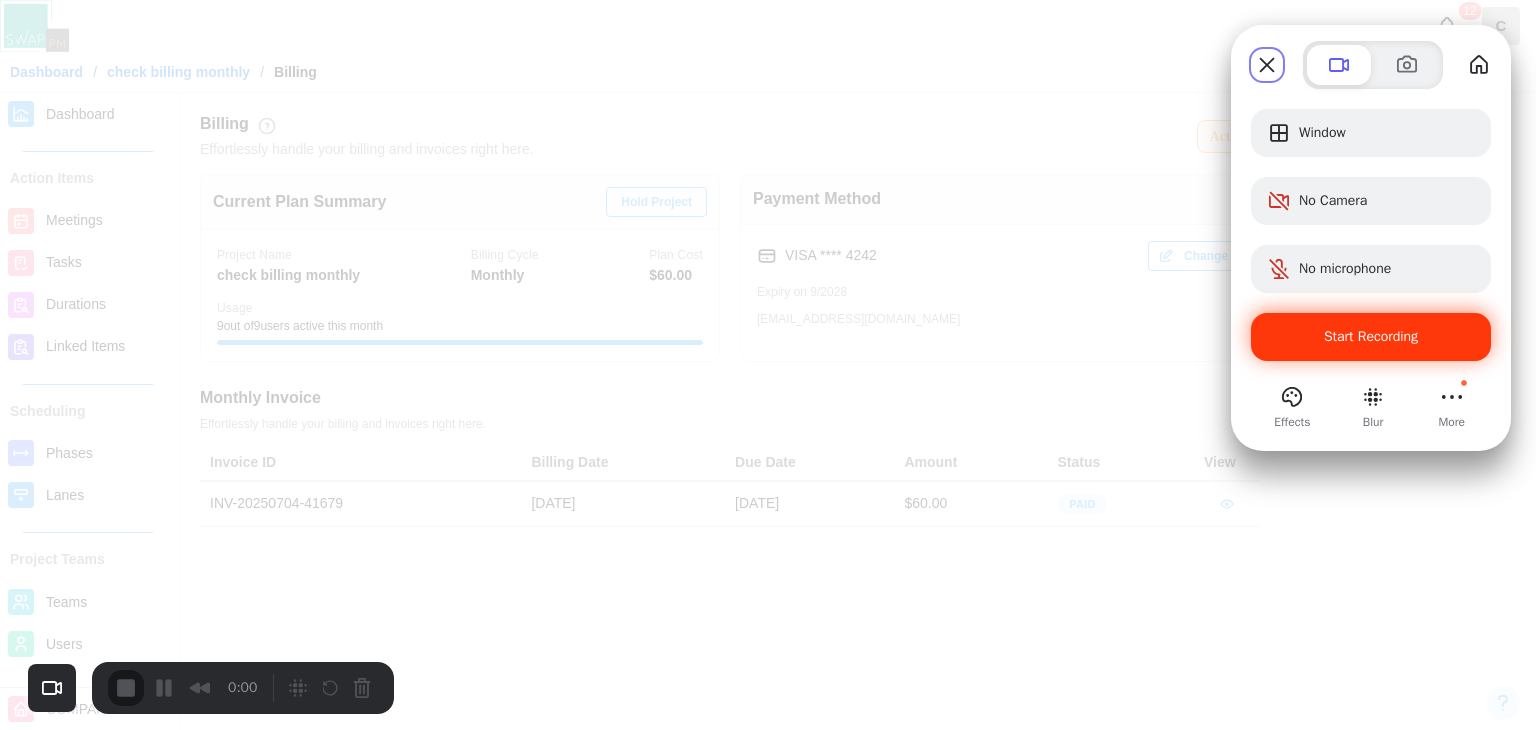 click on "Start Recording" at bounding box center [1371, 337] 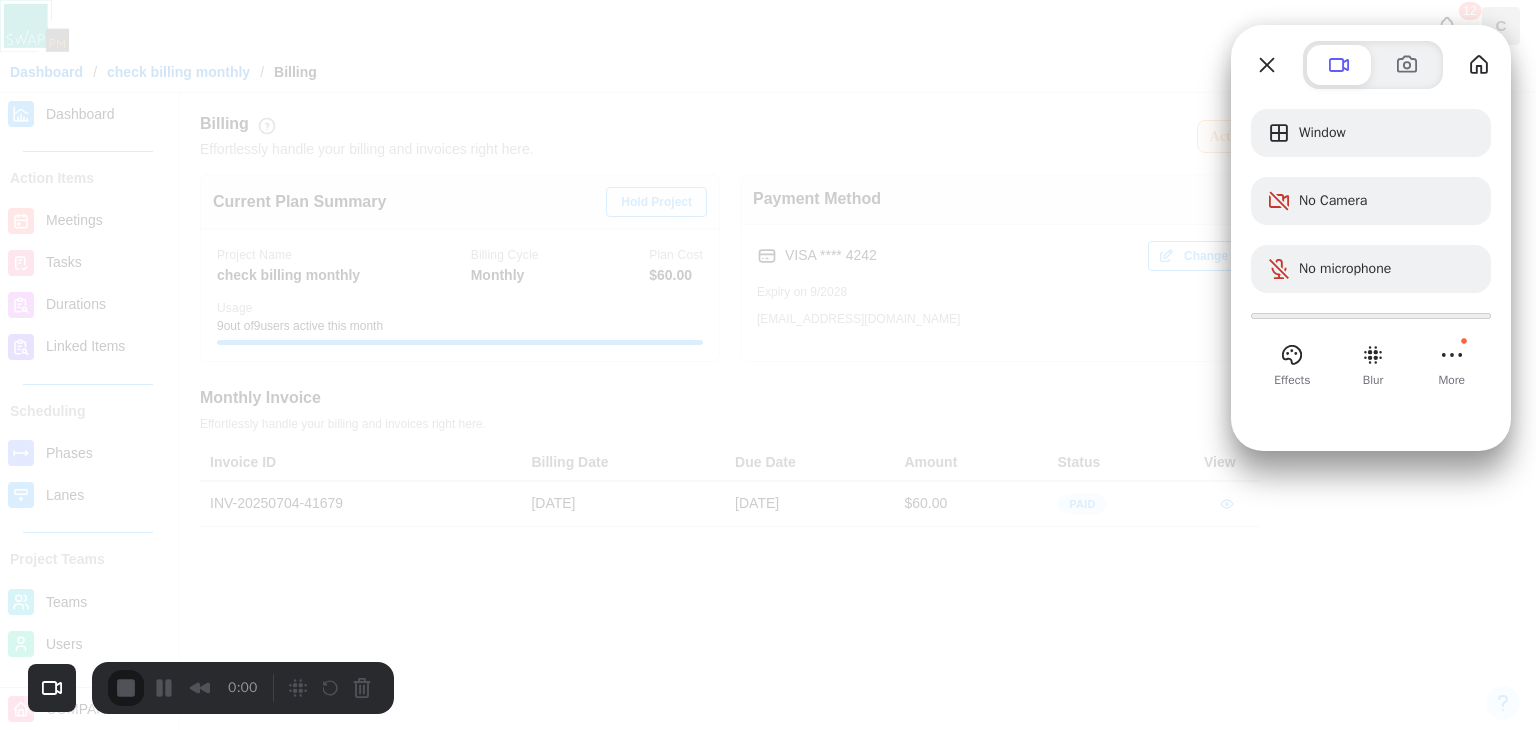 click on "Yes, proceed" at bounding box center [435, 1650] 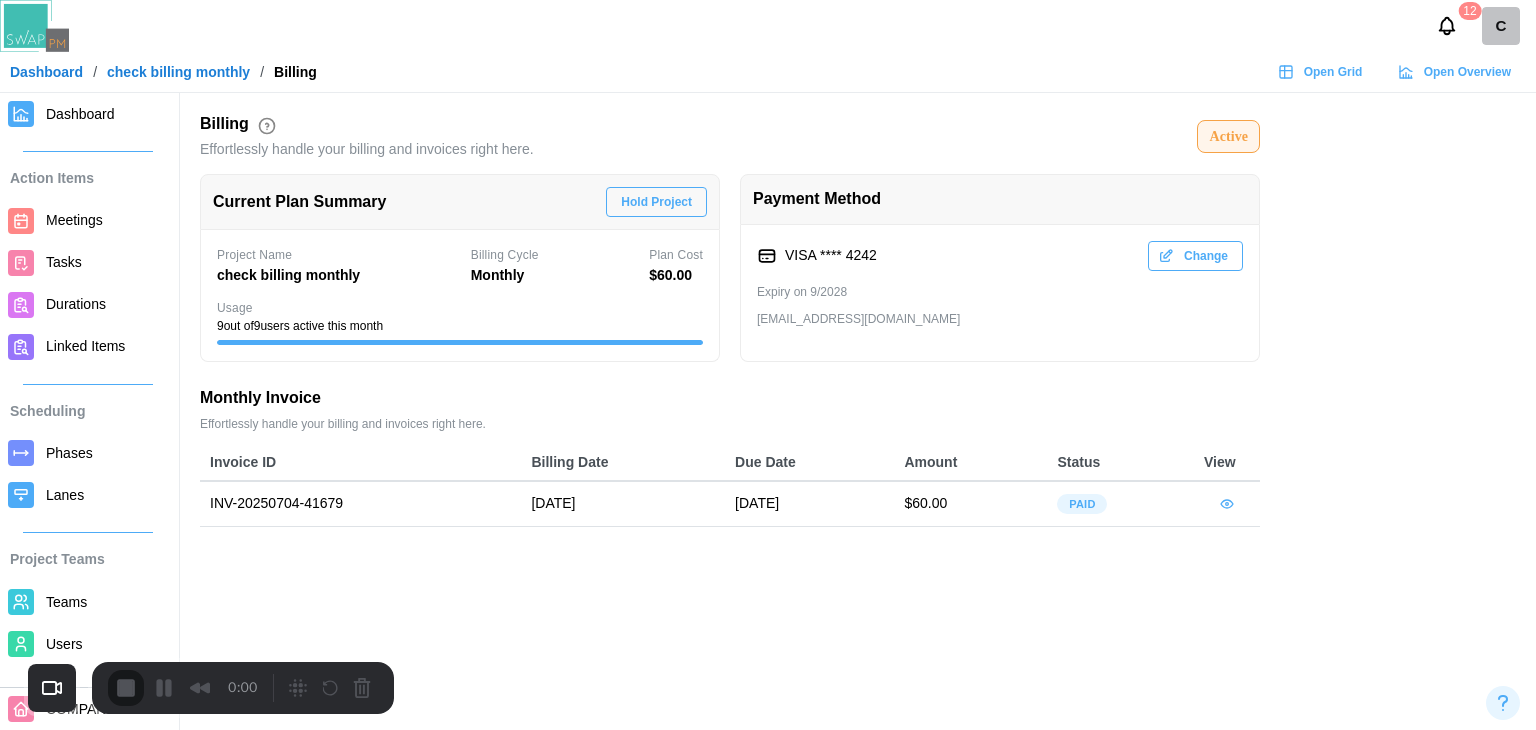 click on "Hold Project" at bounding box center (656, 202) 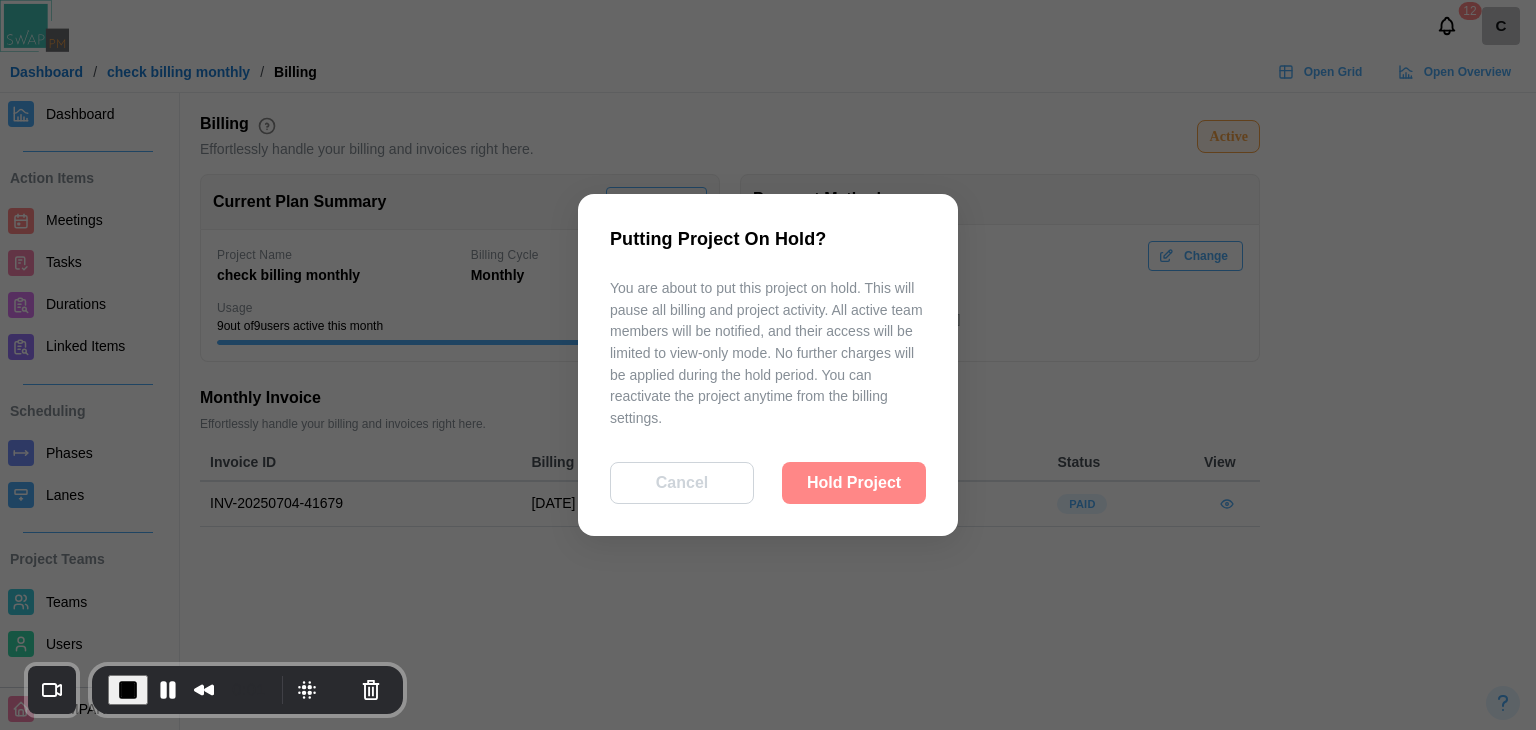 click on "Hold Project" at bounding box center (854, 483) 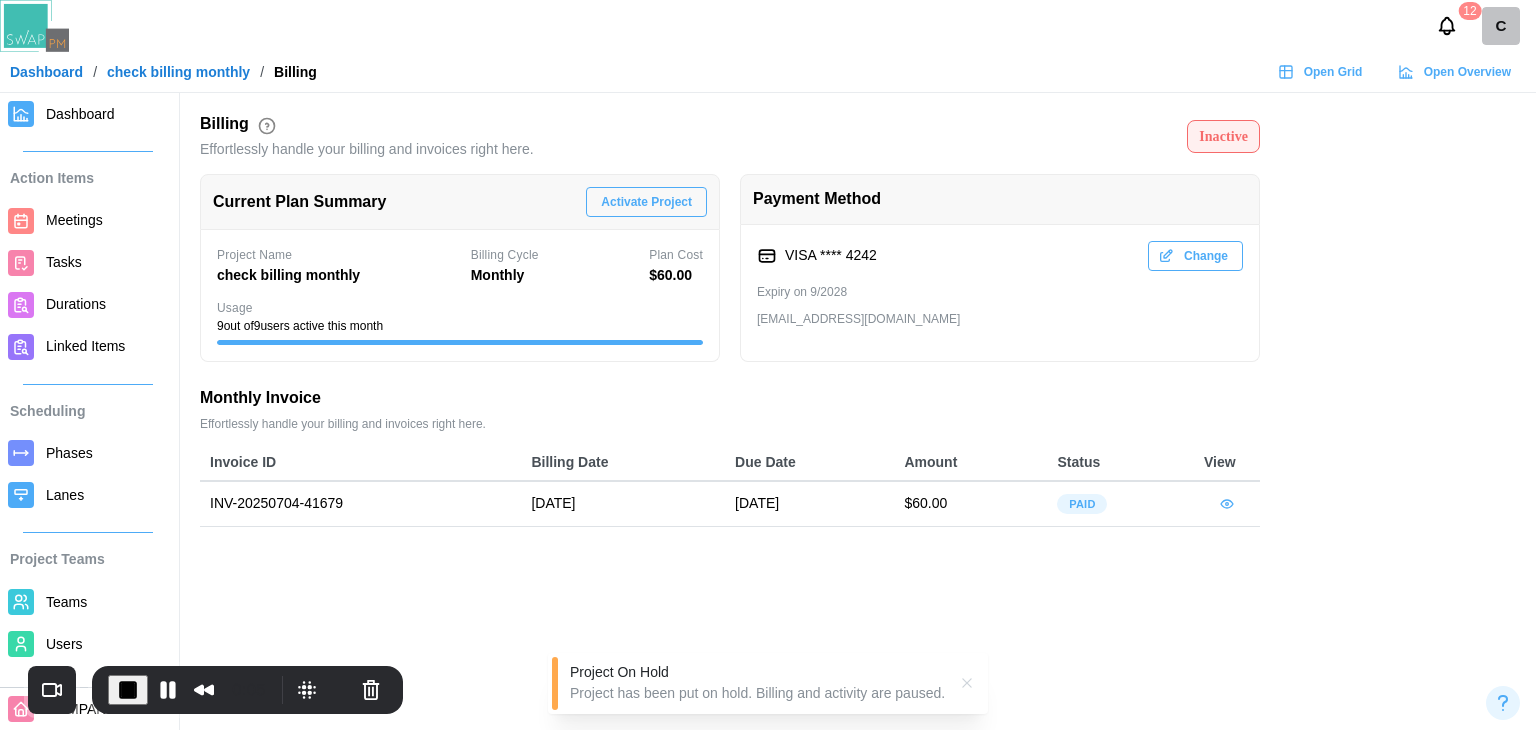 click on "Activate Project" at bounding box center [646, 202] 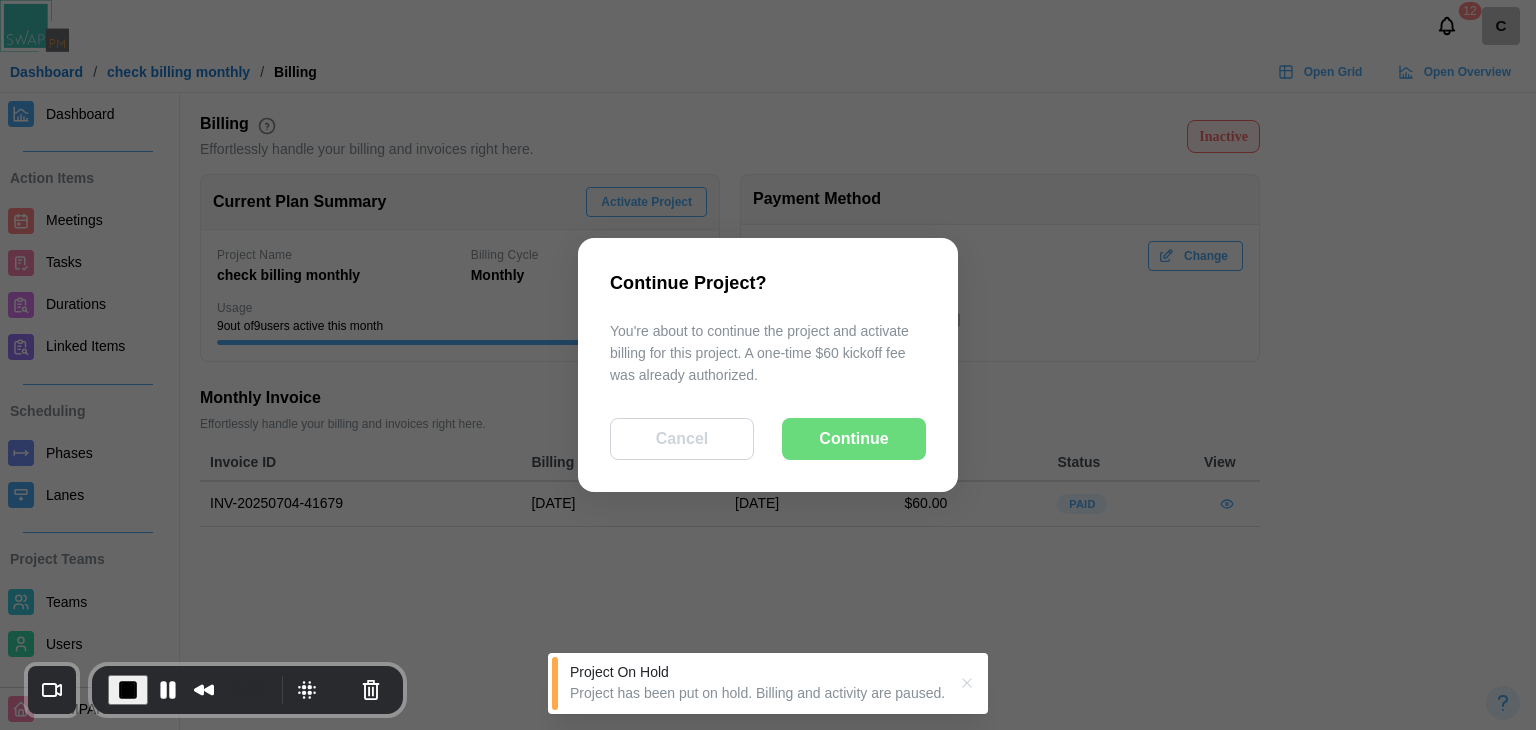 click on "Continue" at bounding box center (853, 439) 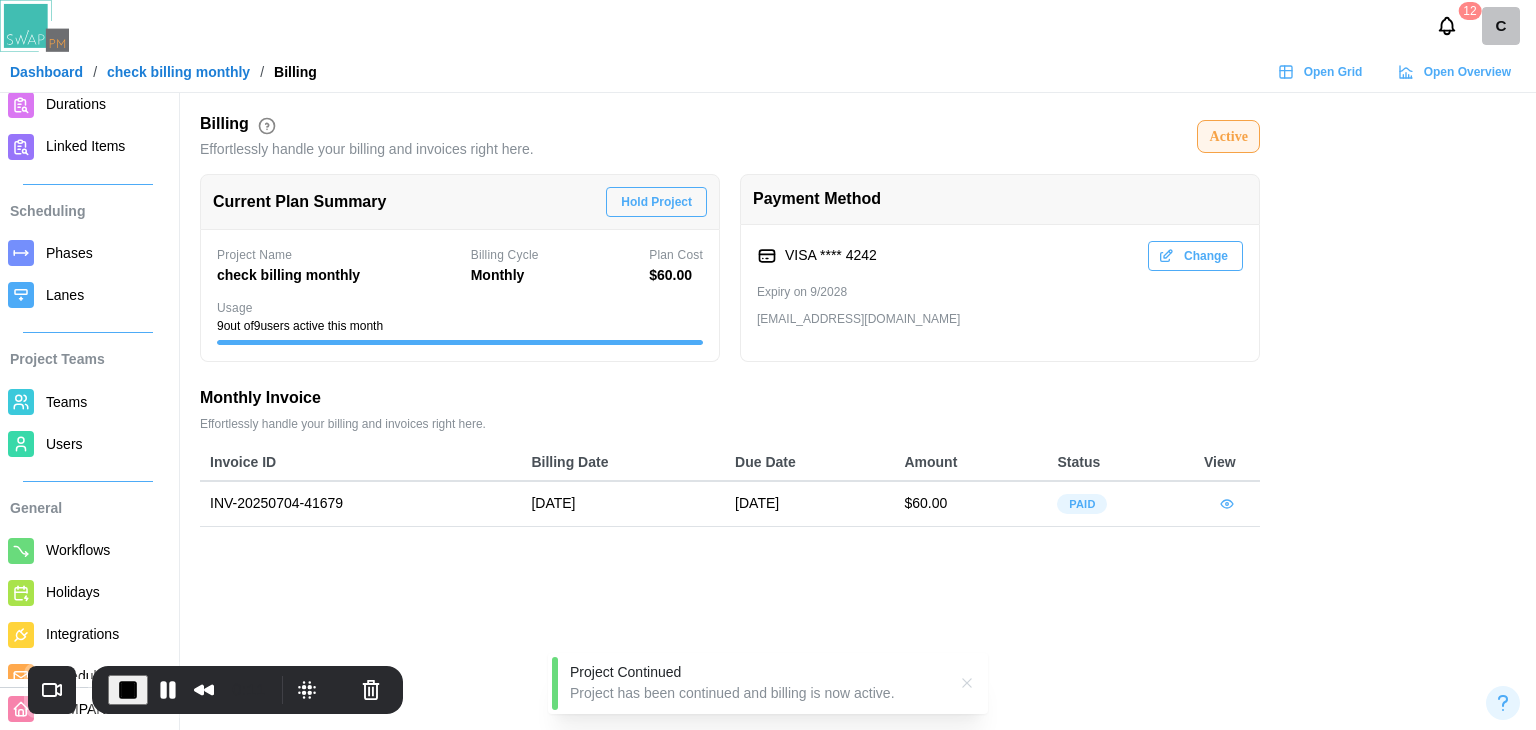 scroll, scrollTop: 283, scrollLeft: 0, axis: vertical 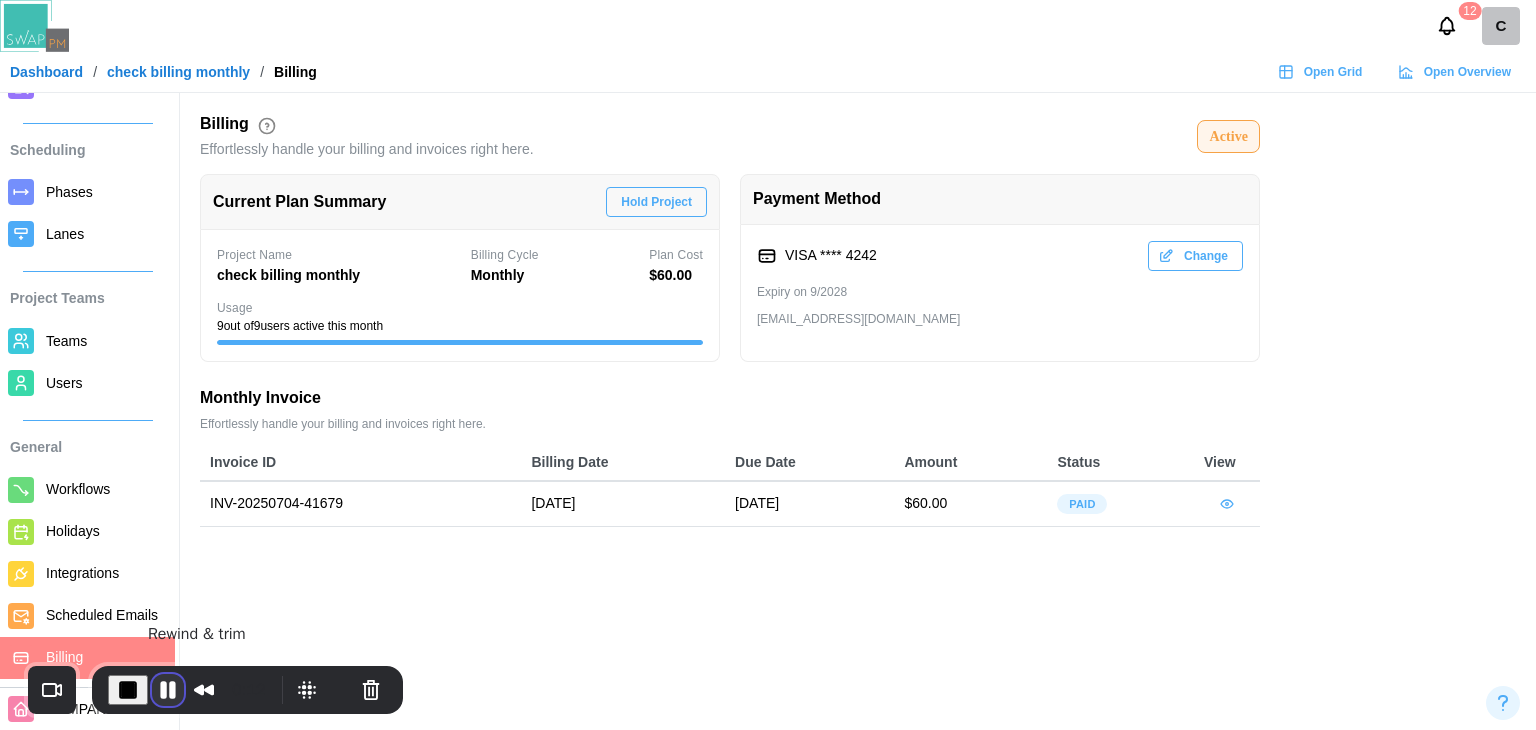 click at bounding box center [168, 690] 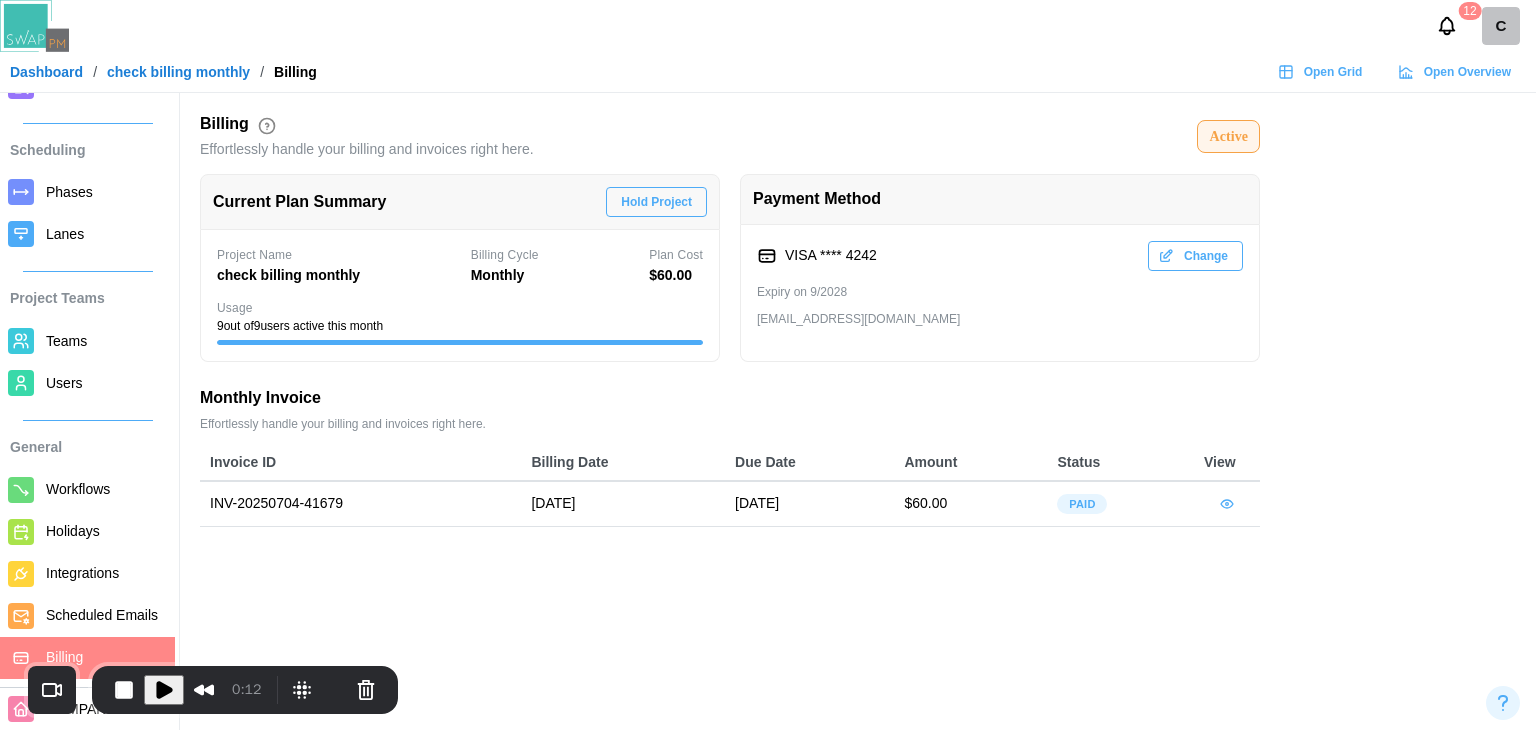 click on "Users" at bounding box center [106, 383] 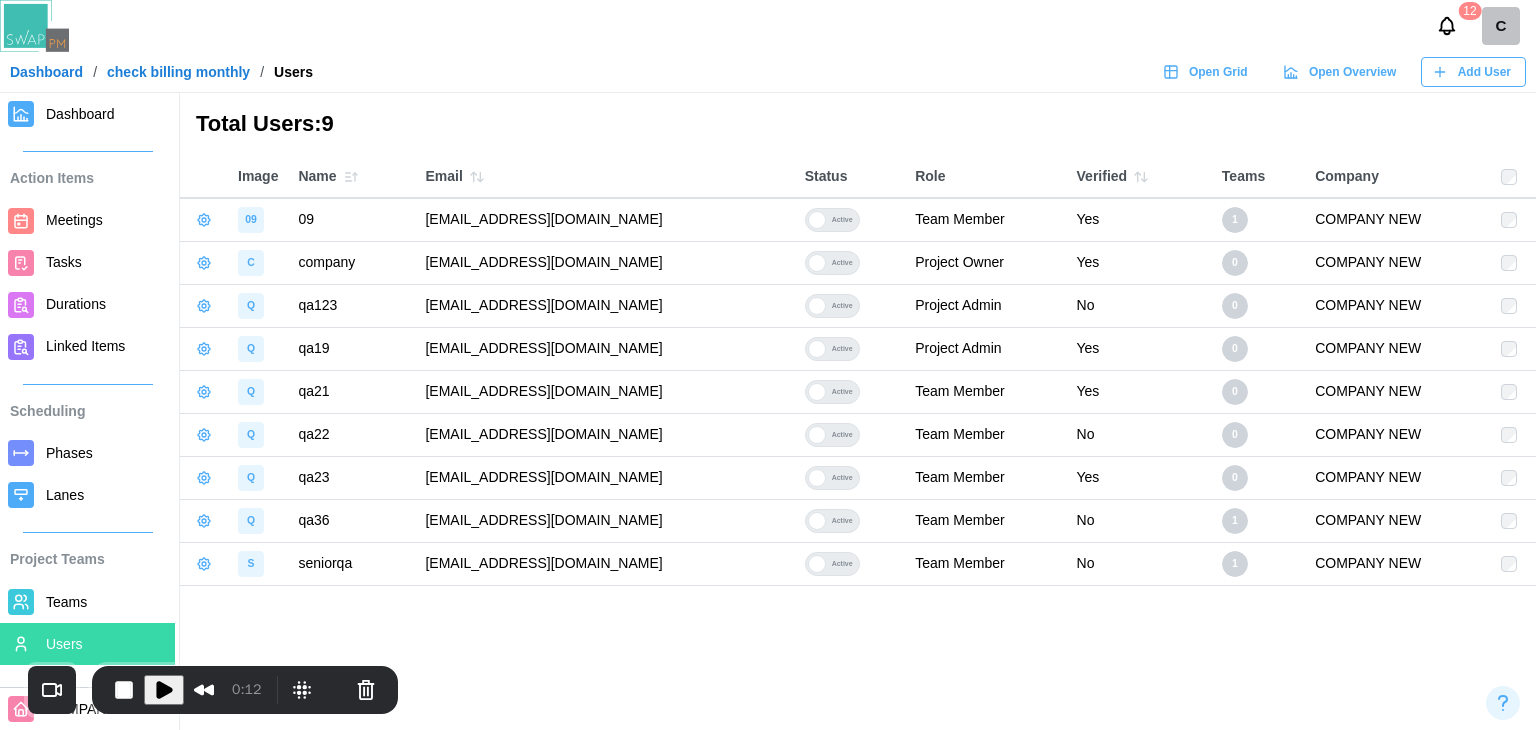 drag, startPoint x: 500, startPoint y: 313, endPoint x: 381, endPoint y: 314, distance: 119.0042 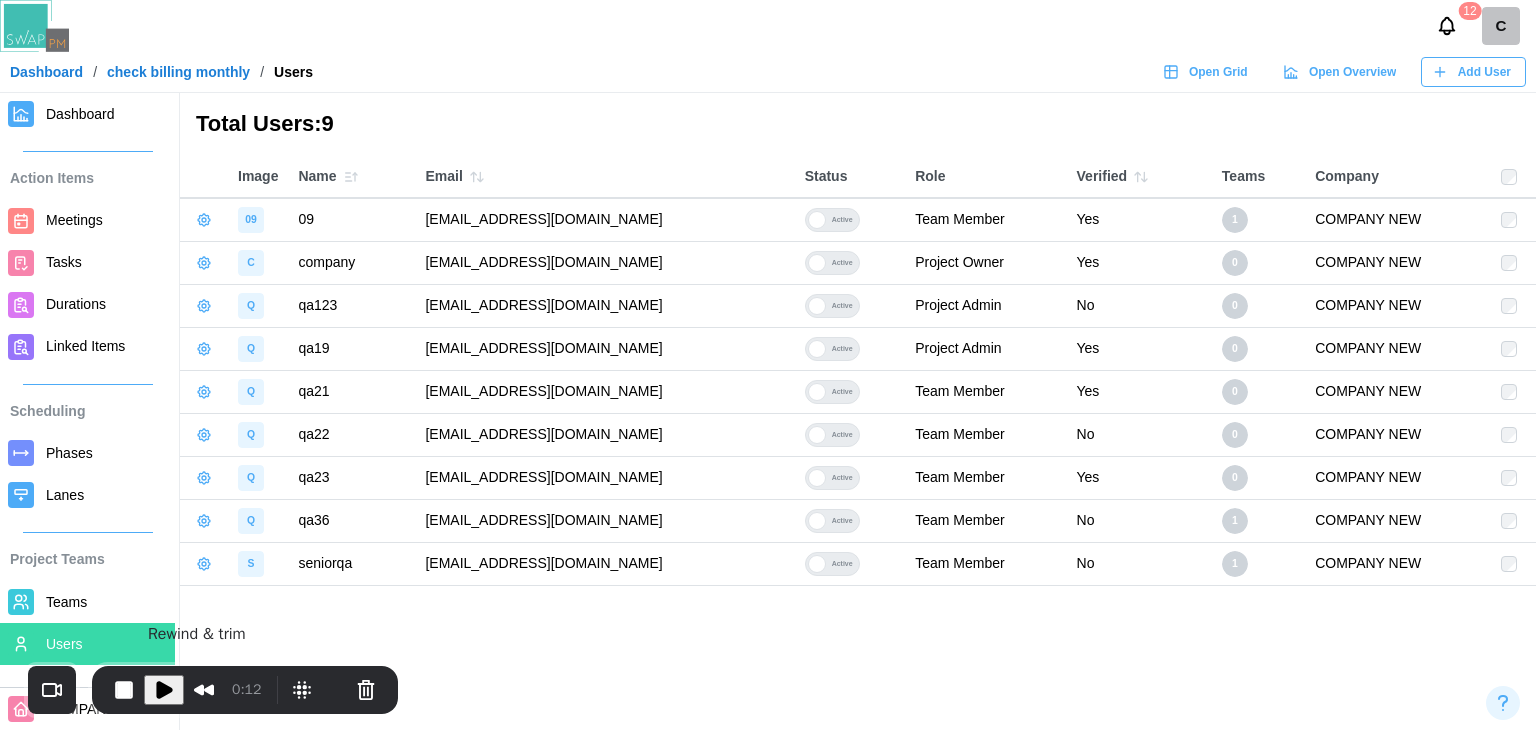 click at bounding box center (164, 690) 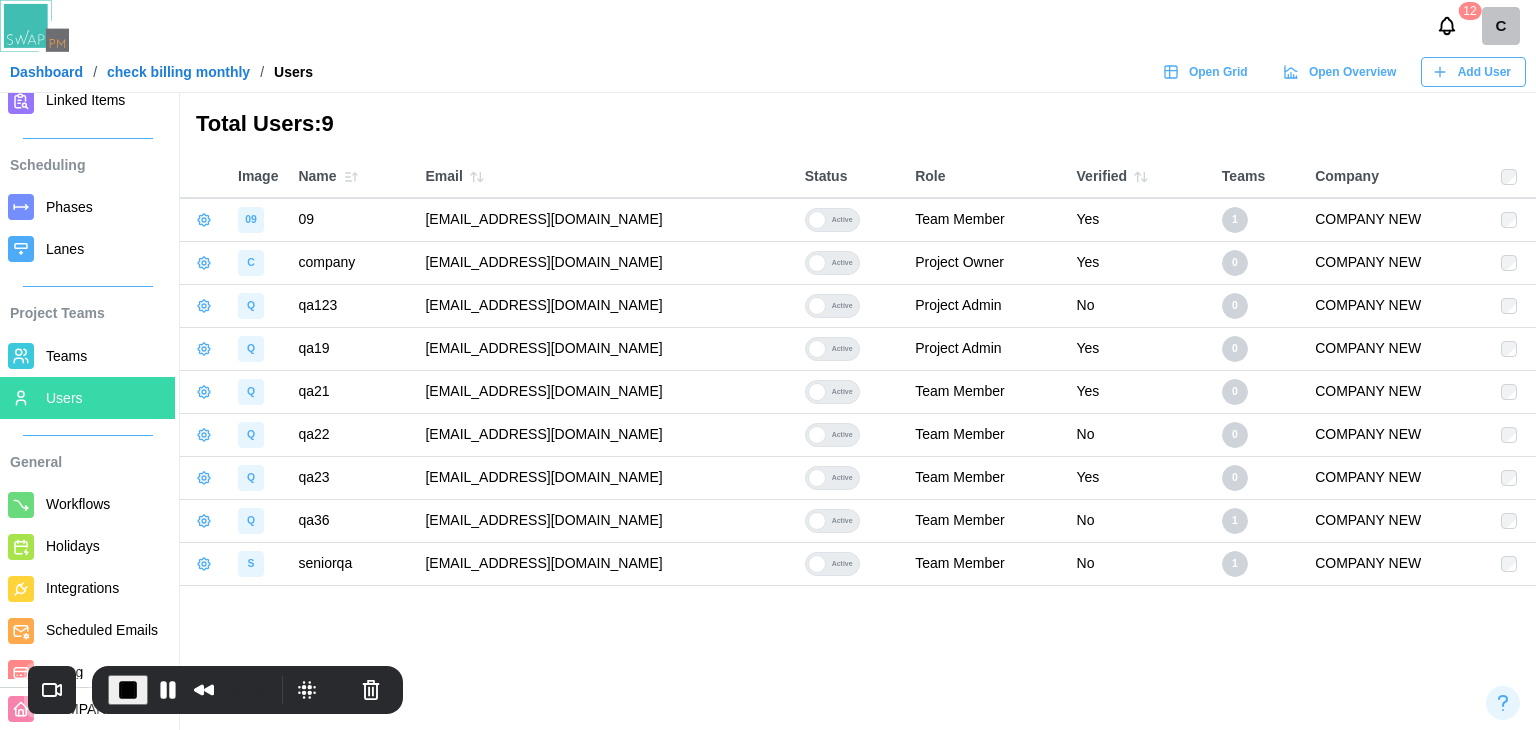 scroll, scrollTop: 283, scrollLeft: 0, axis: vertical 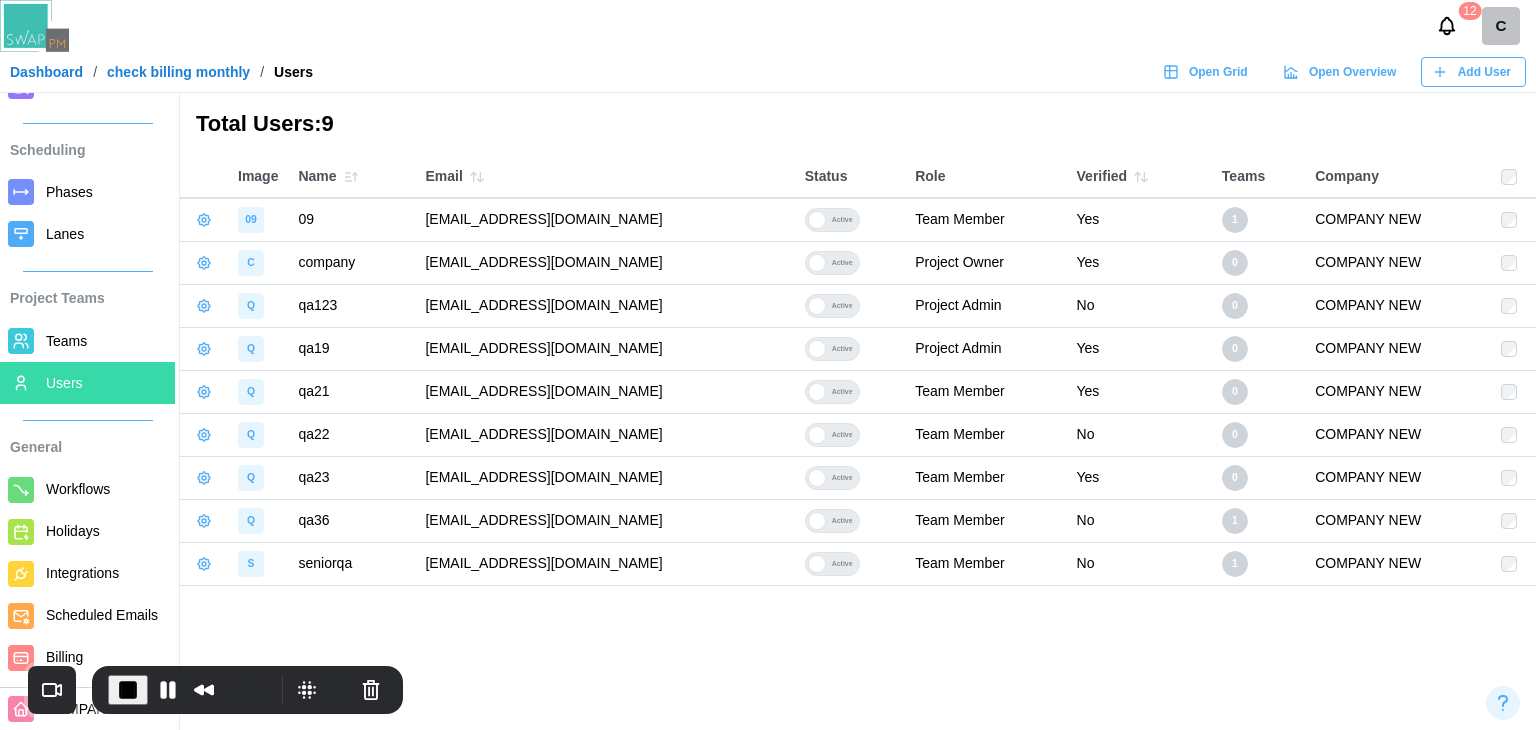 click on "Billing" at bounding box center [87, 658] 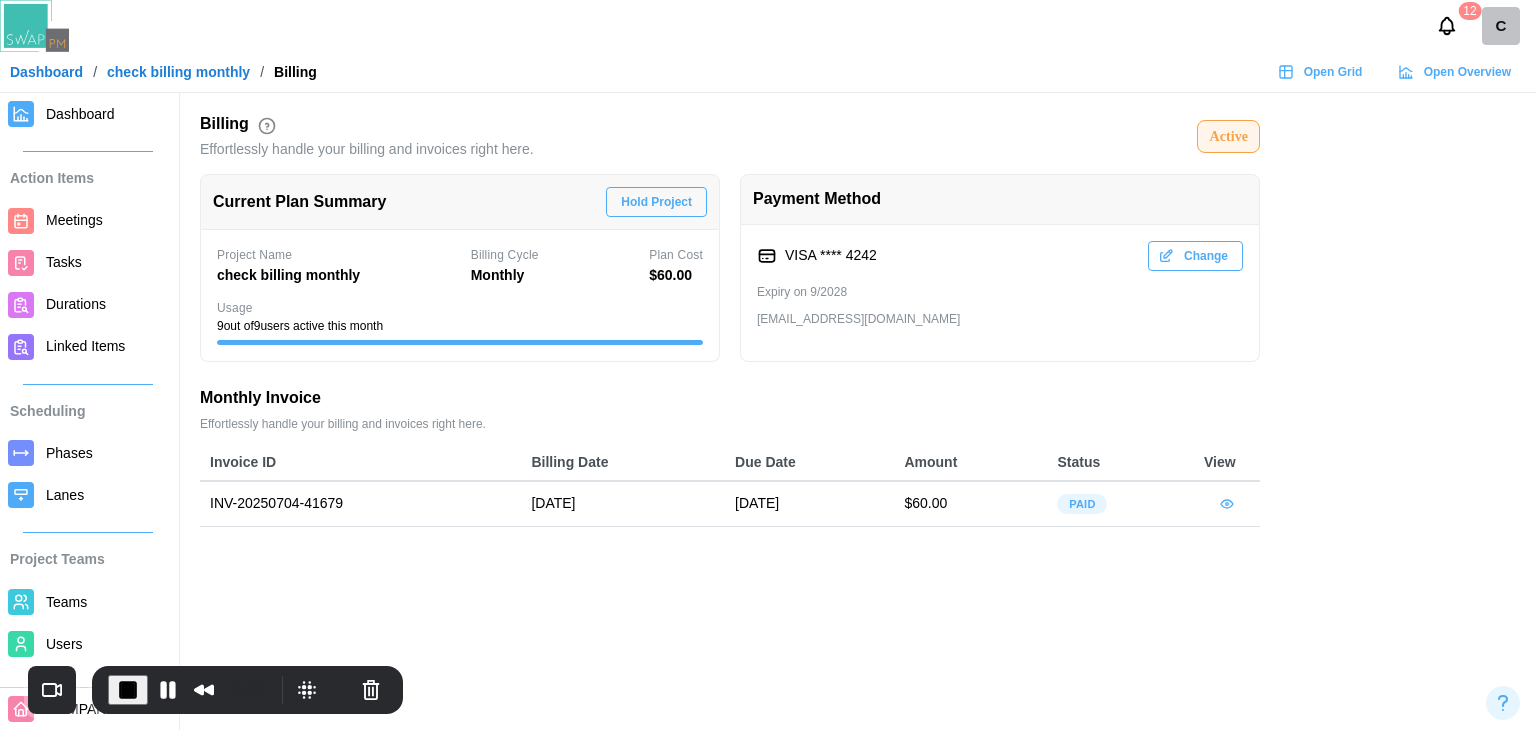 click on "Hold Project" at bounding box center [656, 202] 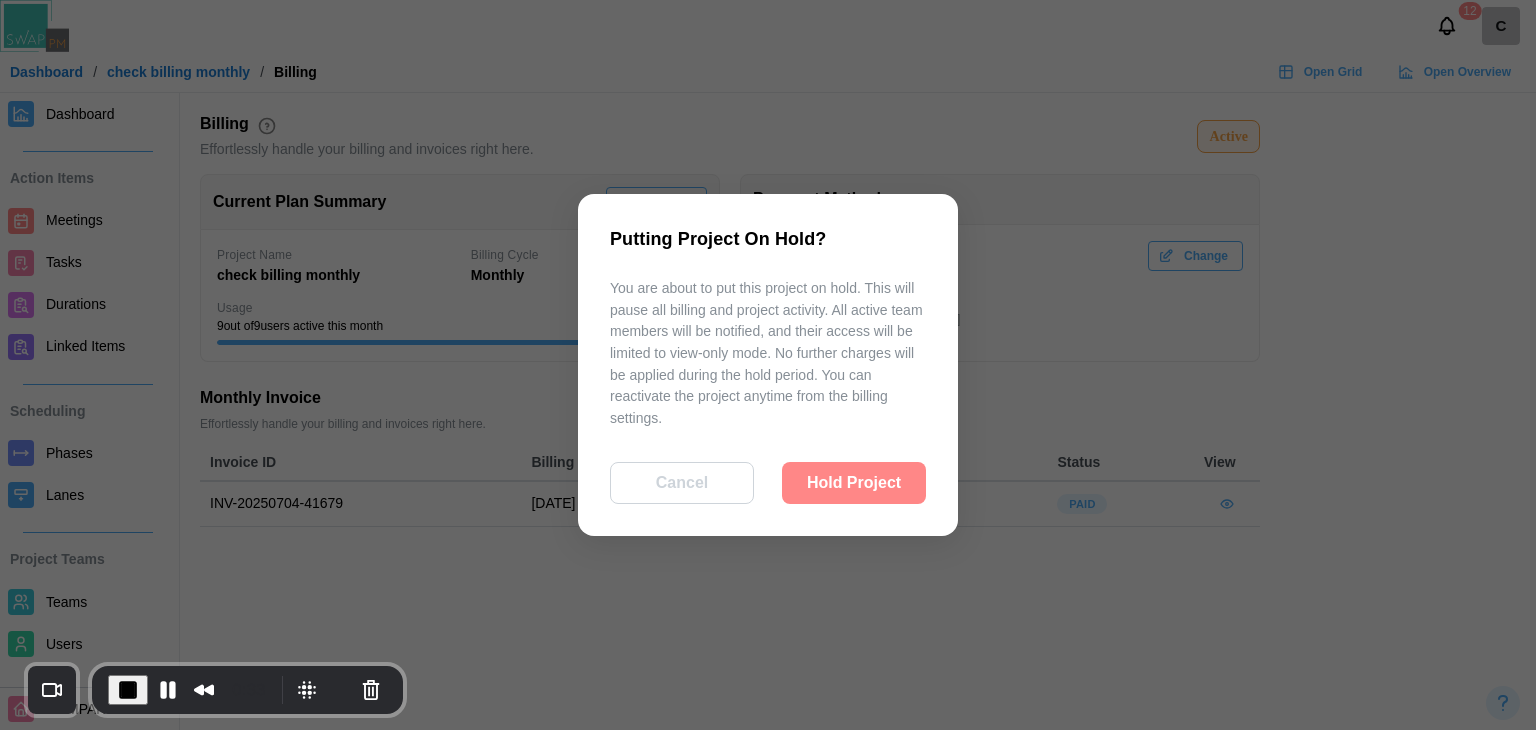 click on "Hold Project" at bounding box center [854, 483] 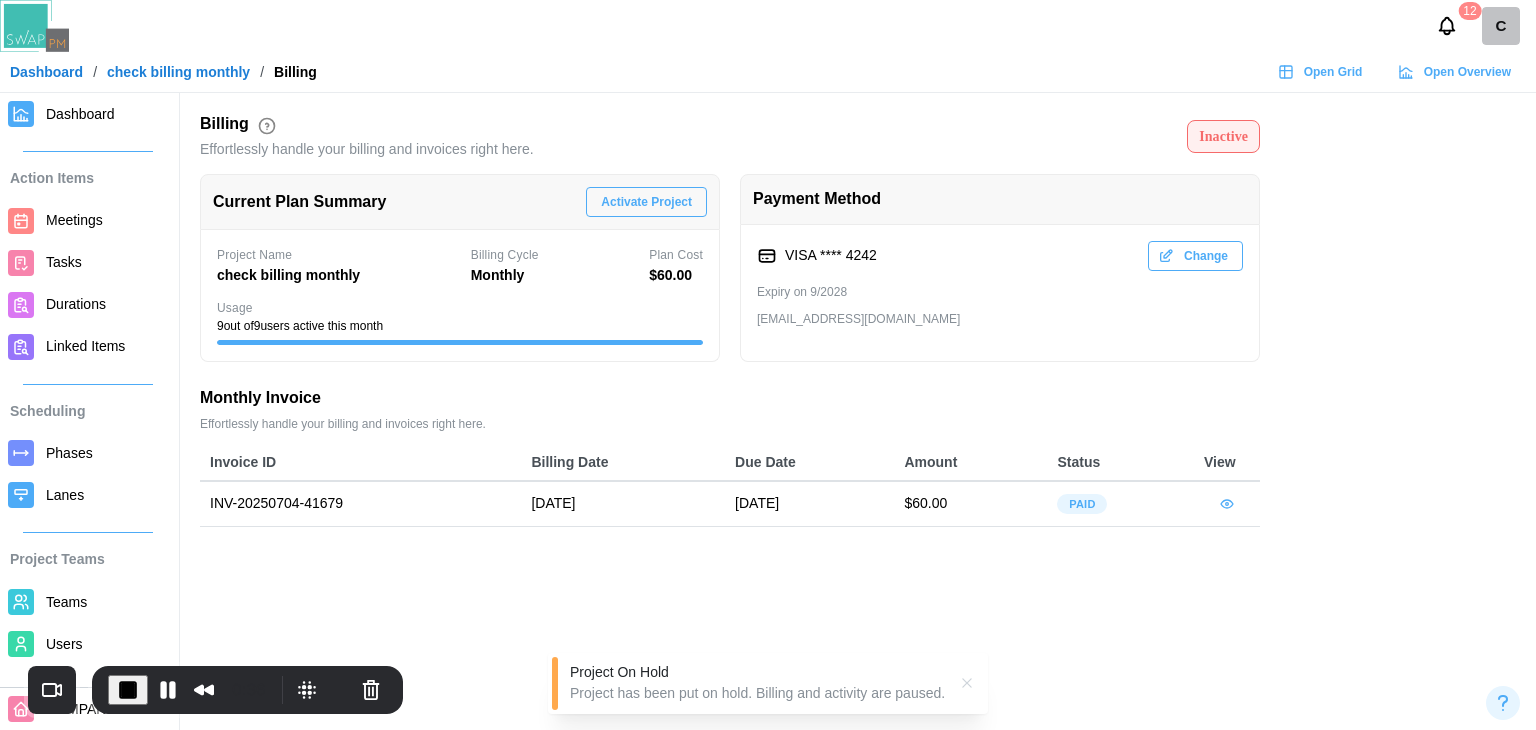 click on "Activate Project" at bounding box center (646, 202) 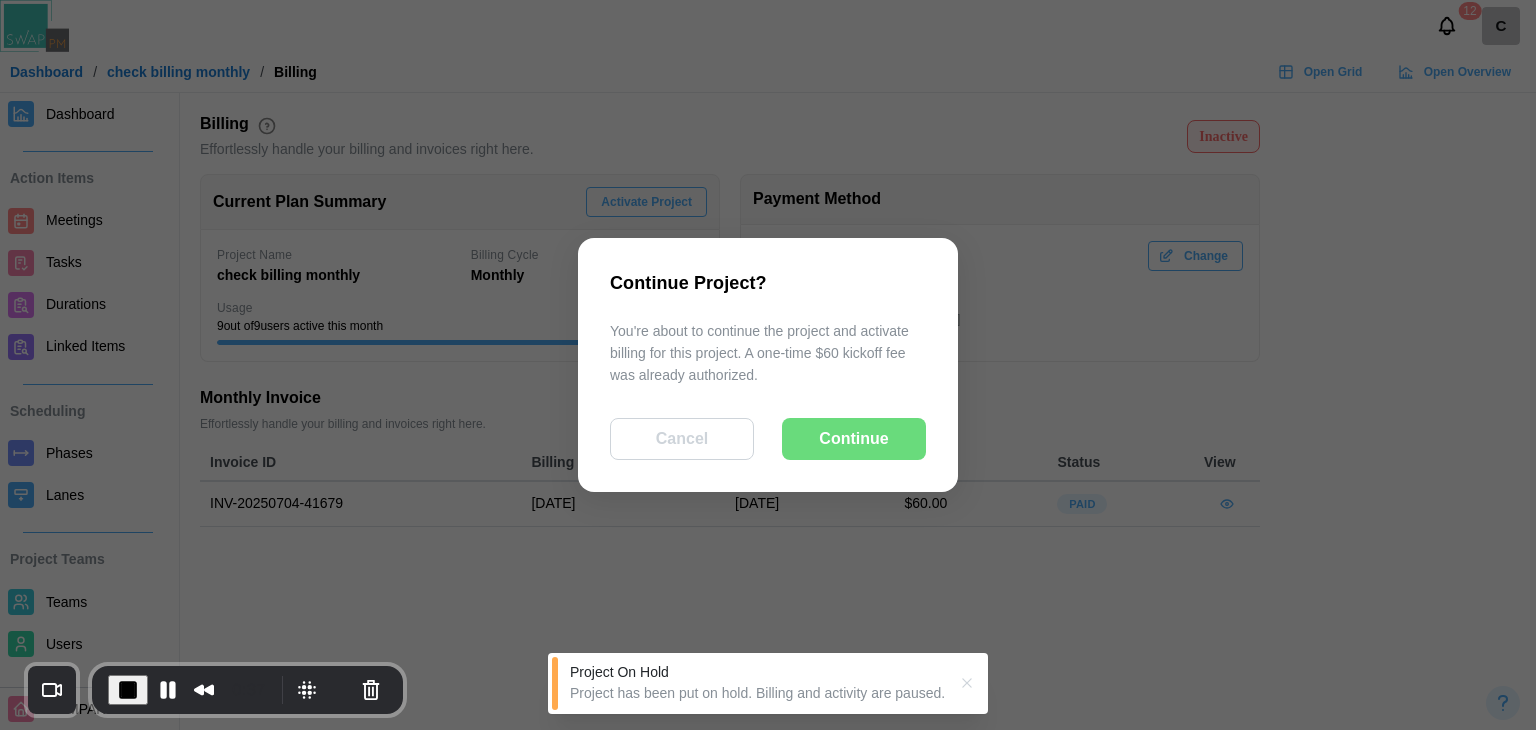 click on "Continue" at bounding box center (853, 439) 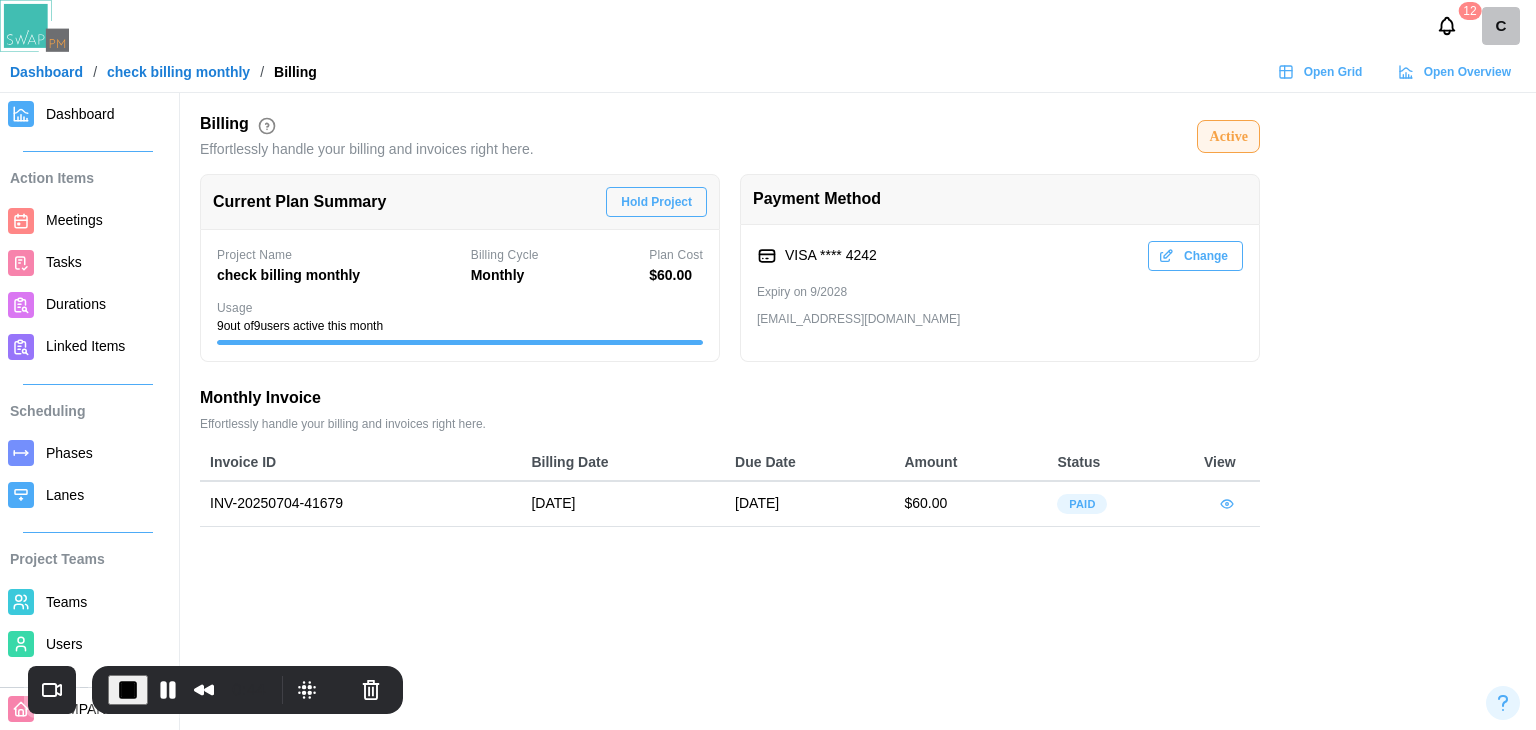 click on "Users" at bounding box center [64, 644] 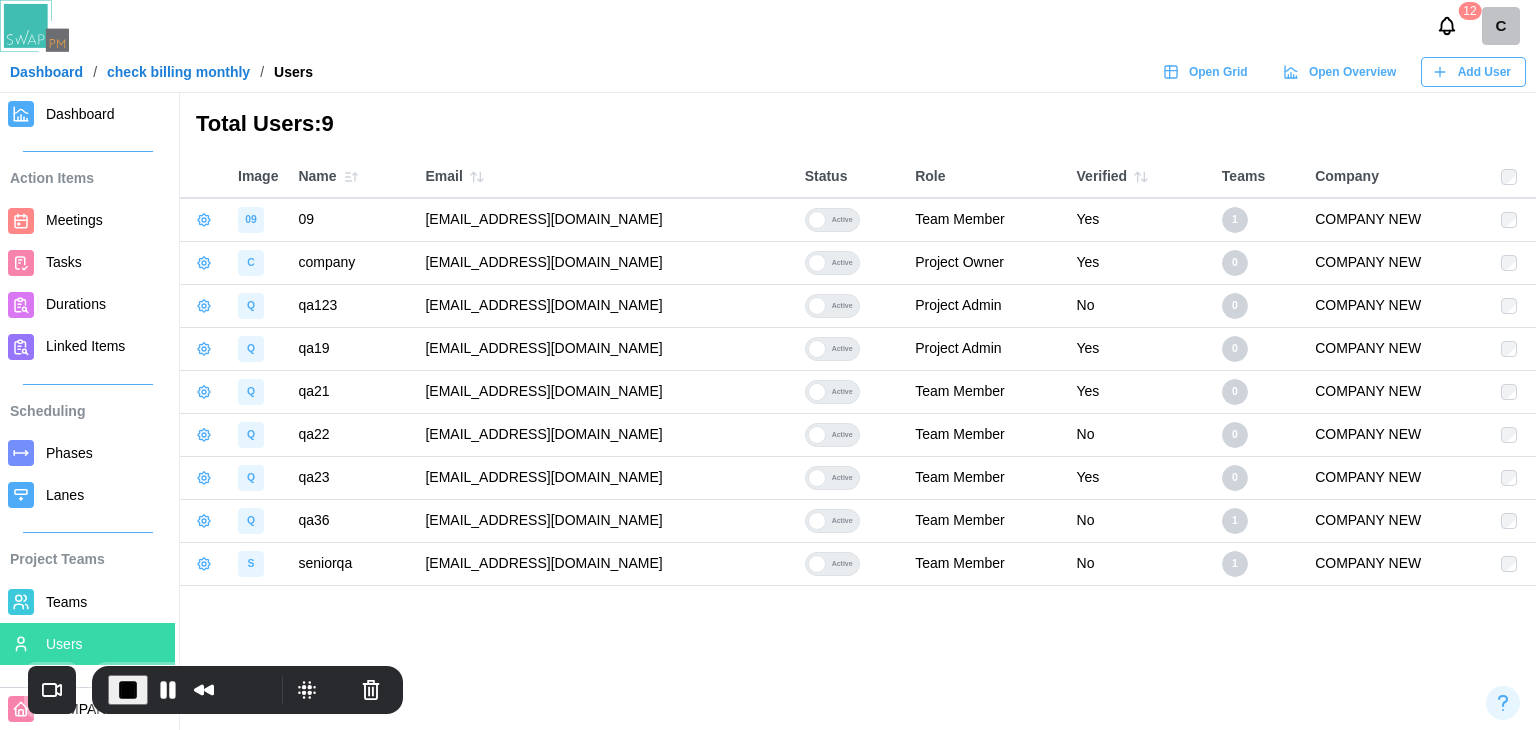 drag, startPoint x: 685, startPoint y: 392, endPoint x: 410, endPoint y: 403, distance: 275.2199 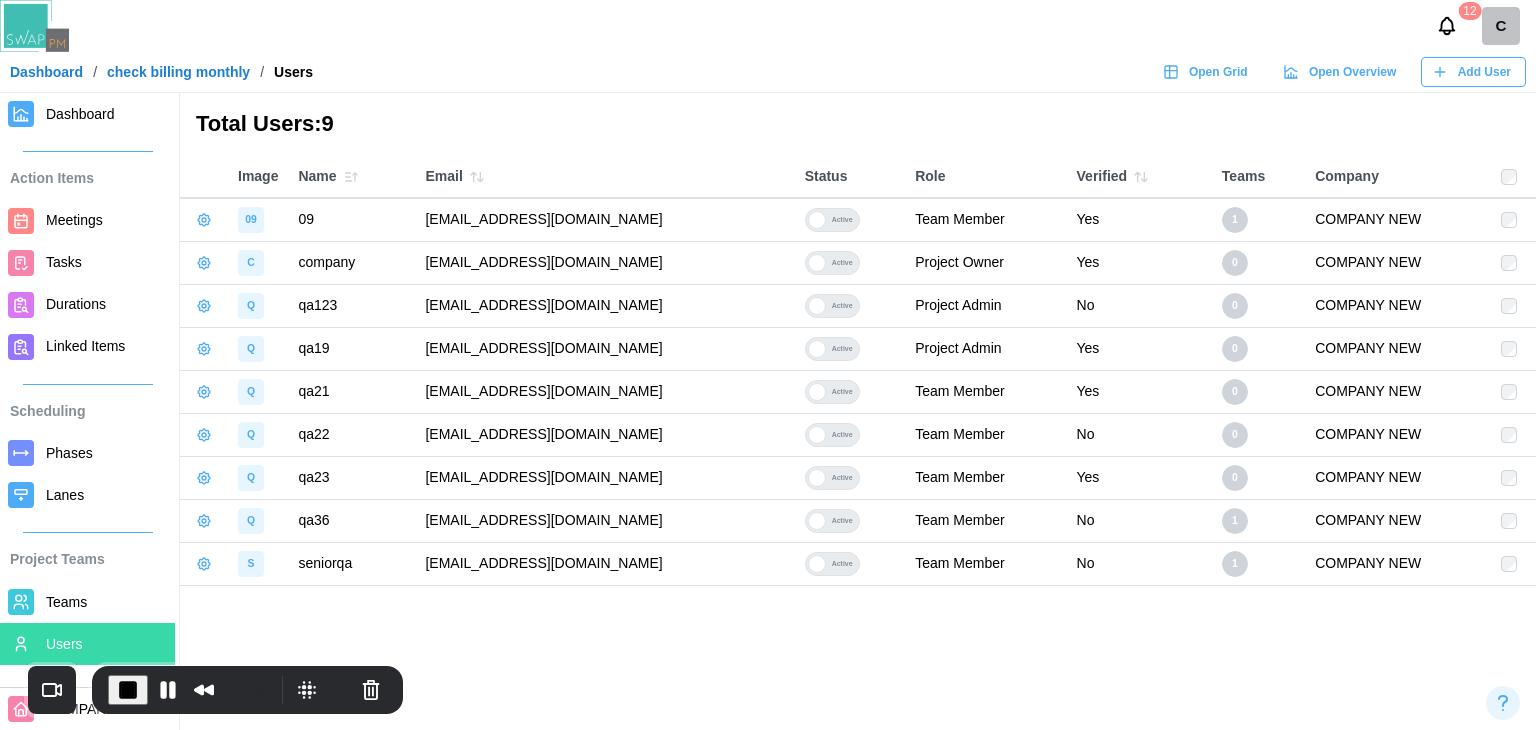 click on "[EMAIL_ADDRESS][DOMAIN_NAME]" at bounding box center (604, 391) 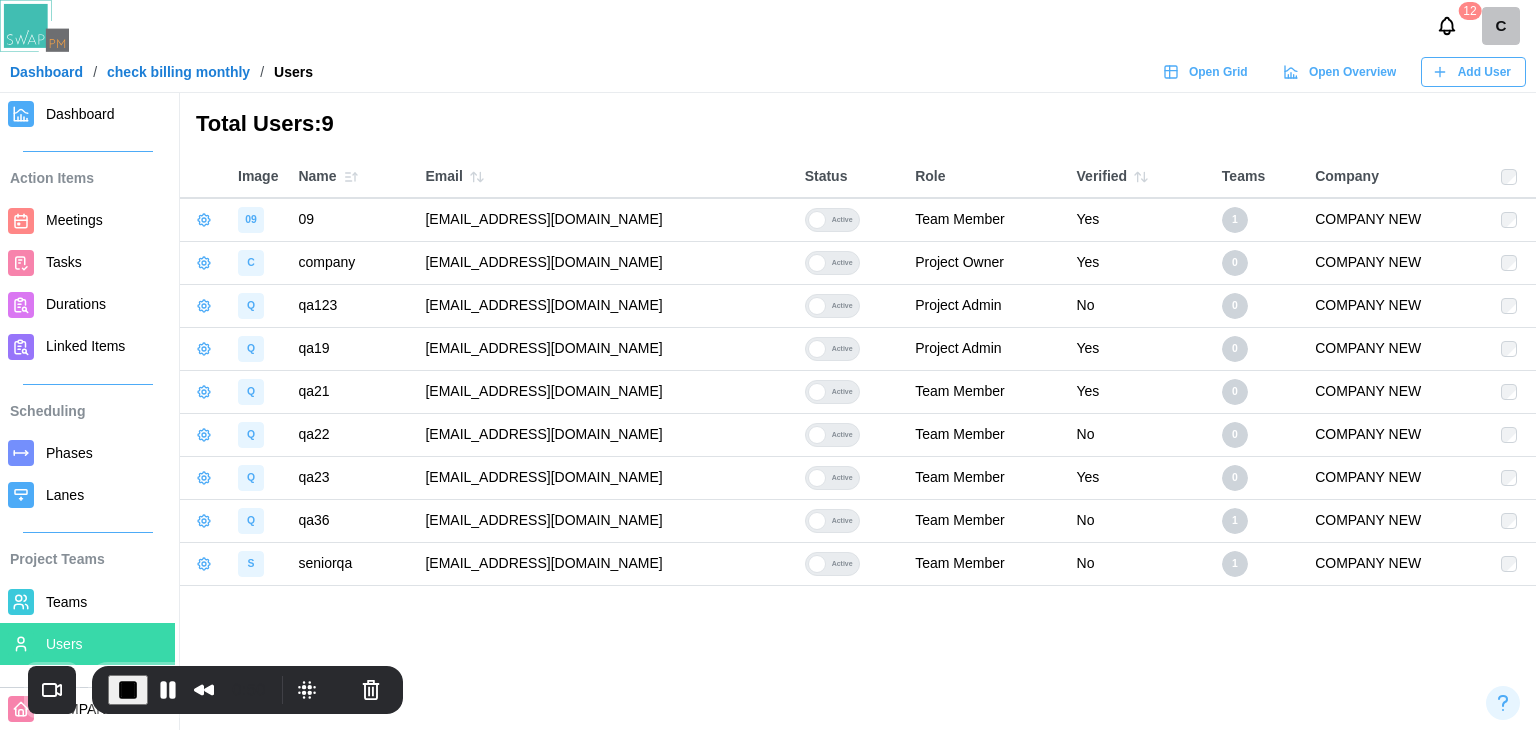 click on "Add User" at bounding box center (1484, 72) 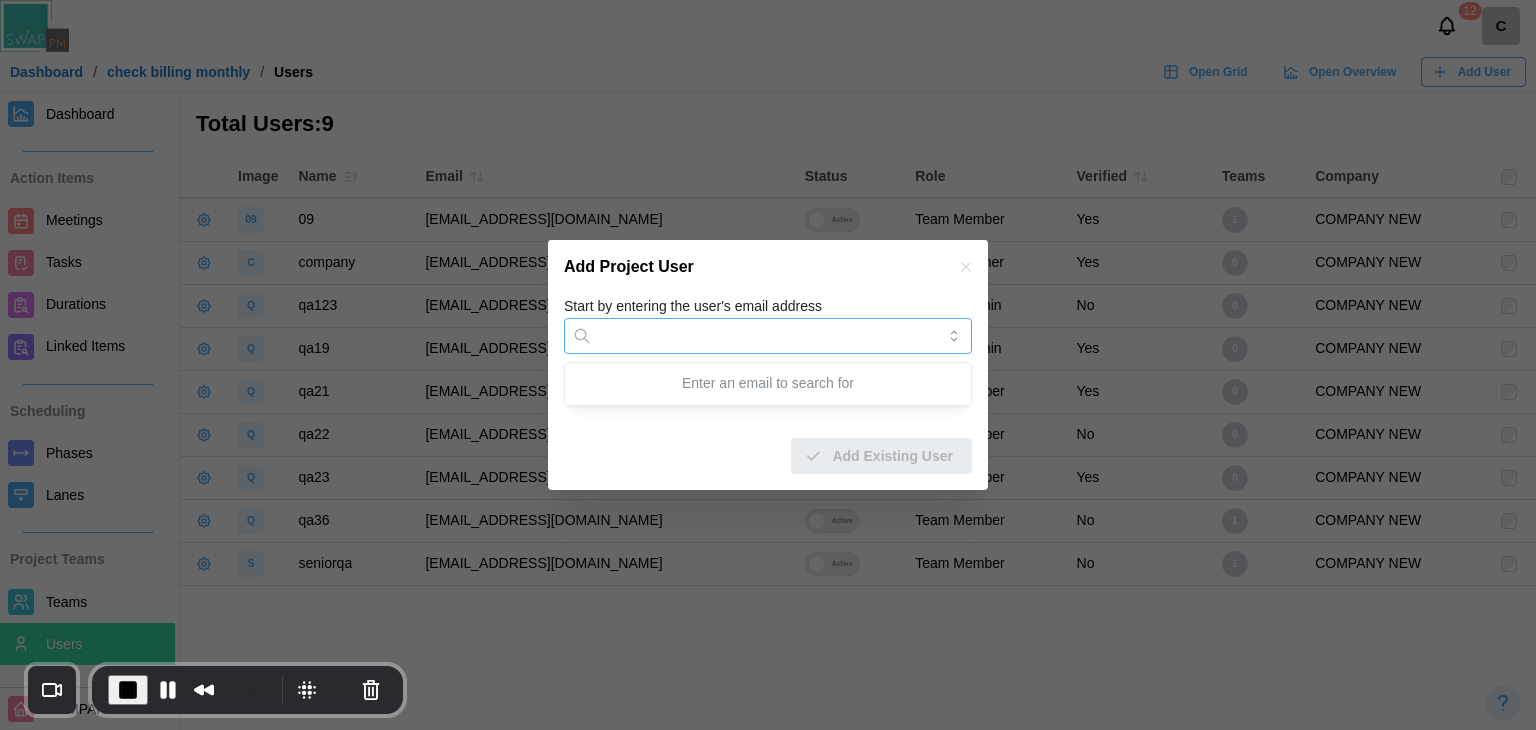 click on "Start by entering the user's email address" at bounding box center (768, 336) 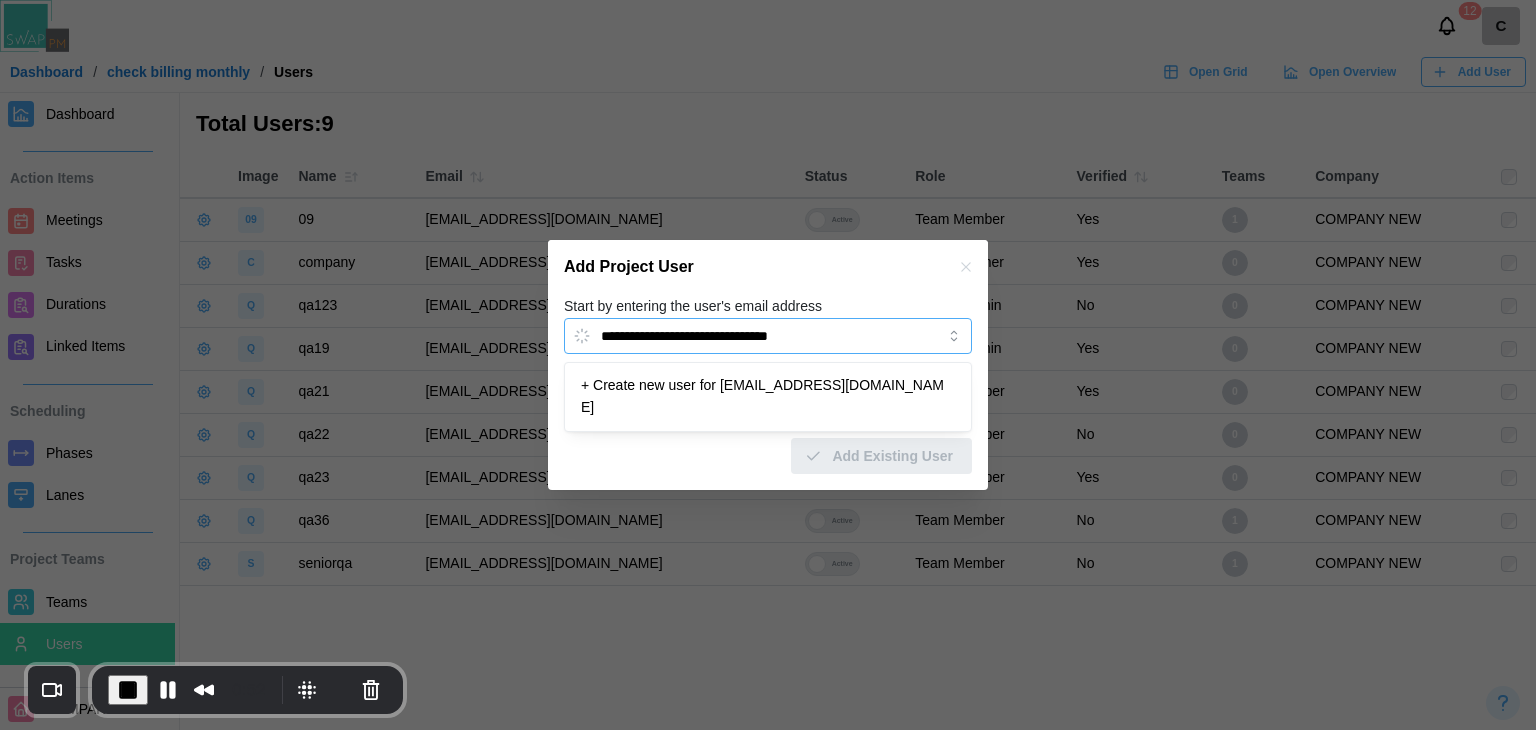 click on "**********" at bounding box center (768, 336) 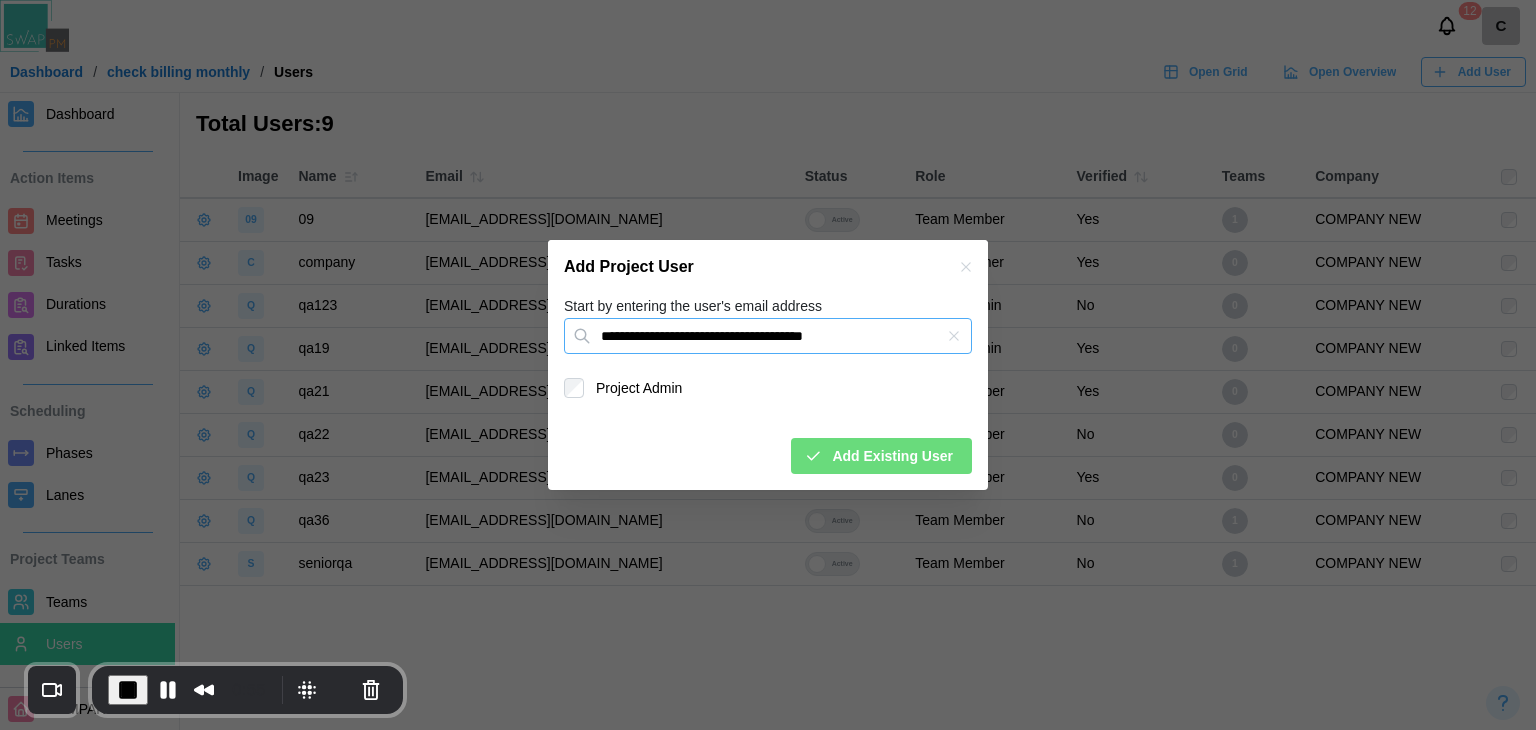 type on "**********" 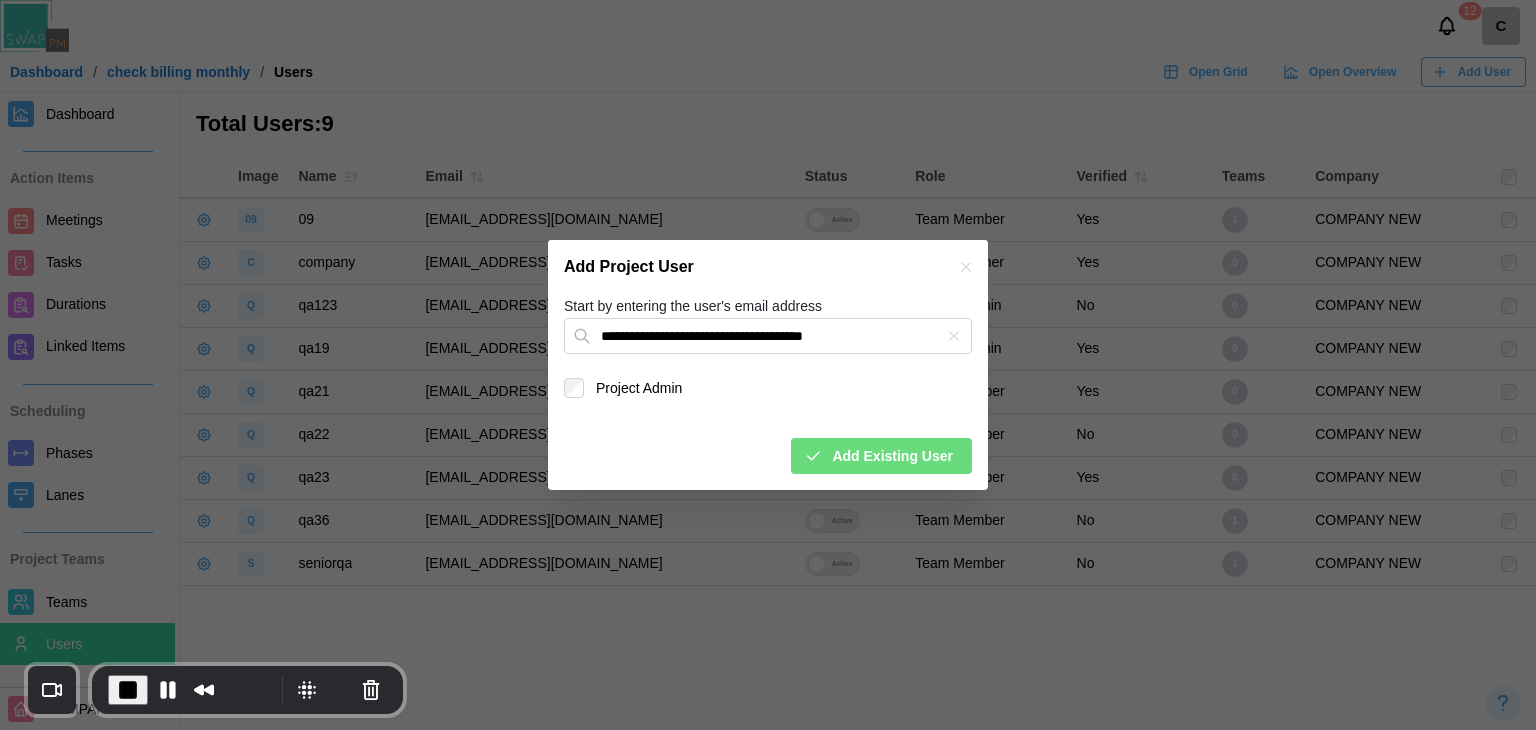 click on "**********" at bounding box center (768, 384) 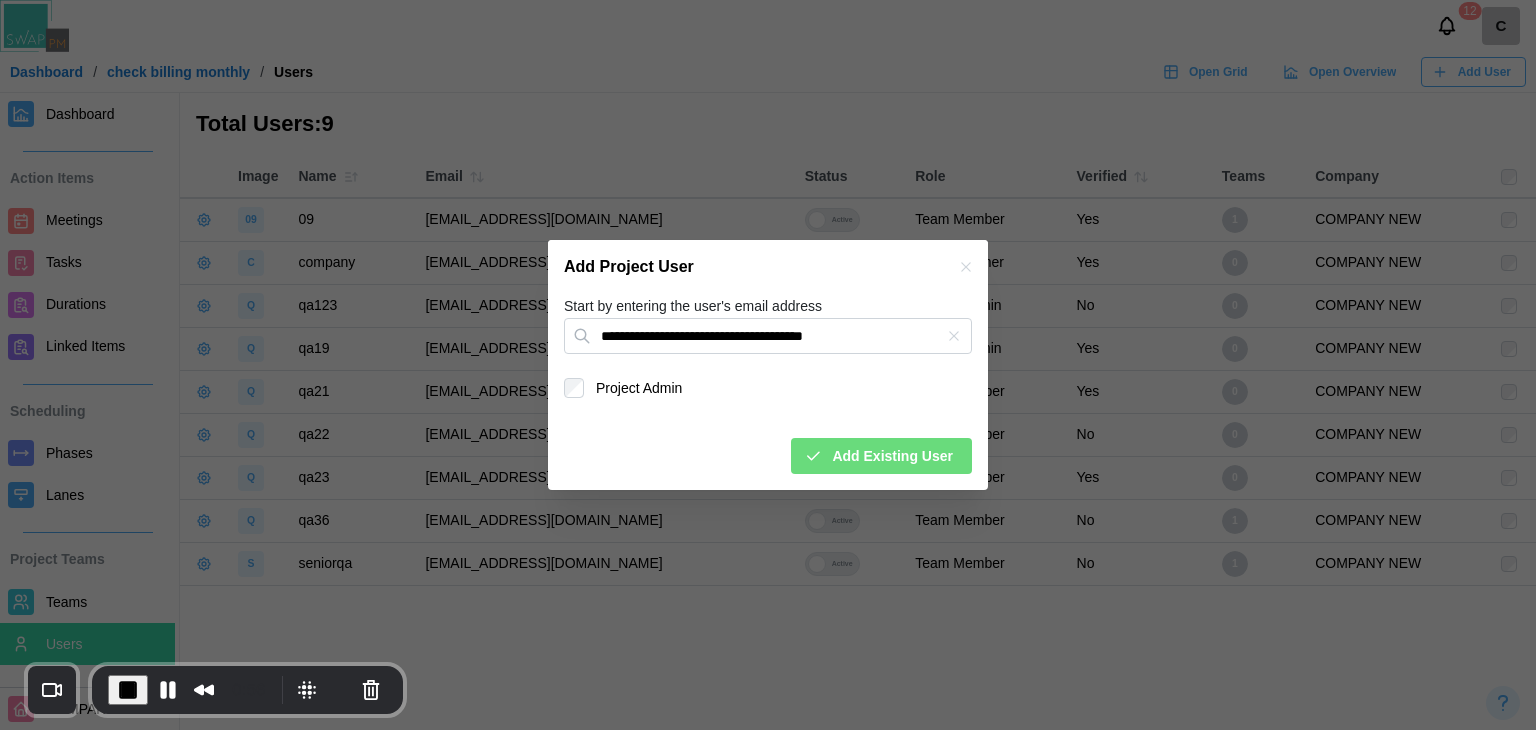 drag, startPoint x: 812, startPoint y: 373, endPoint x: 768, endPoint y: 377, distance: 44.181442 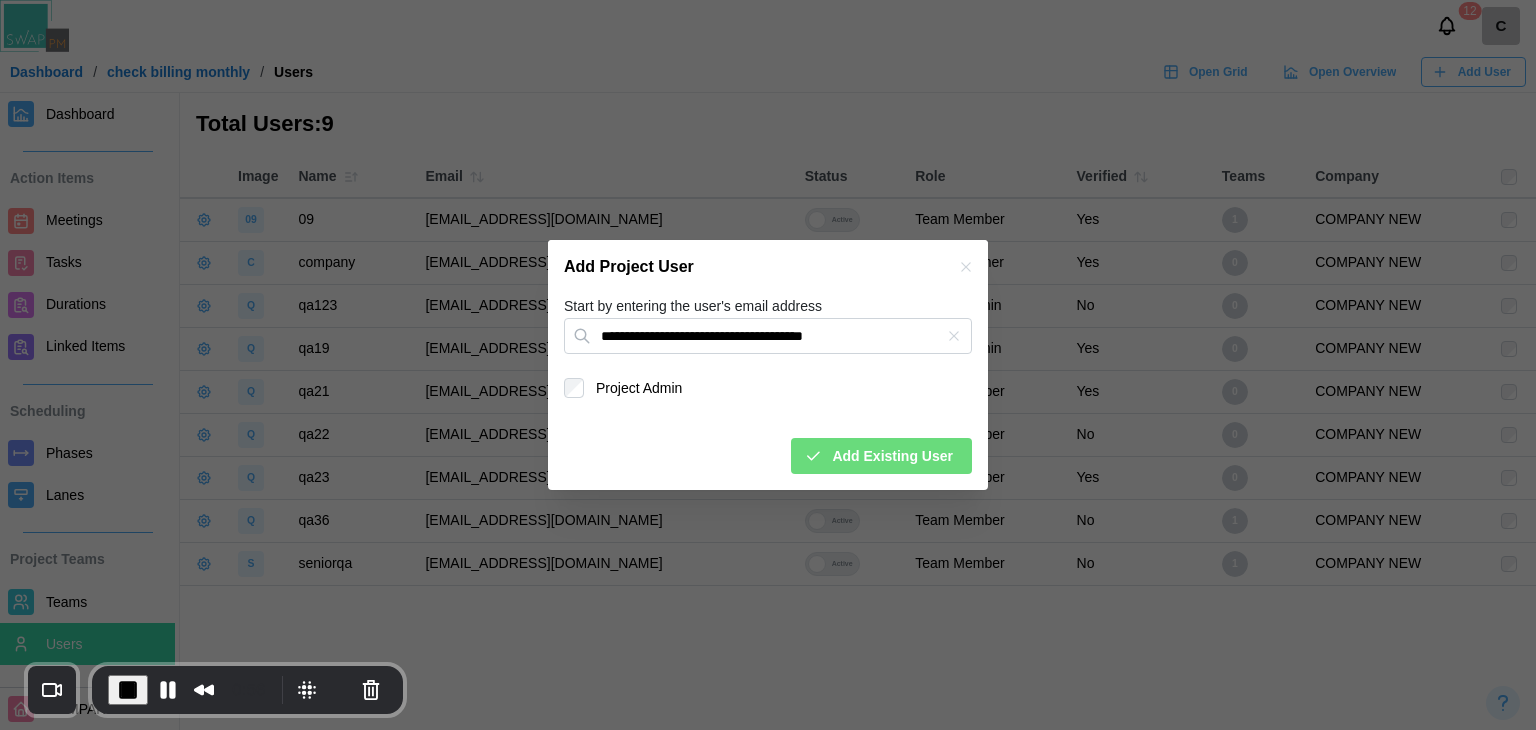 click on "**********" at bounding box center (768, 384) 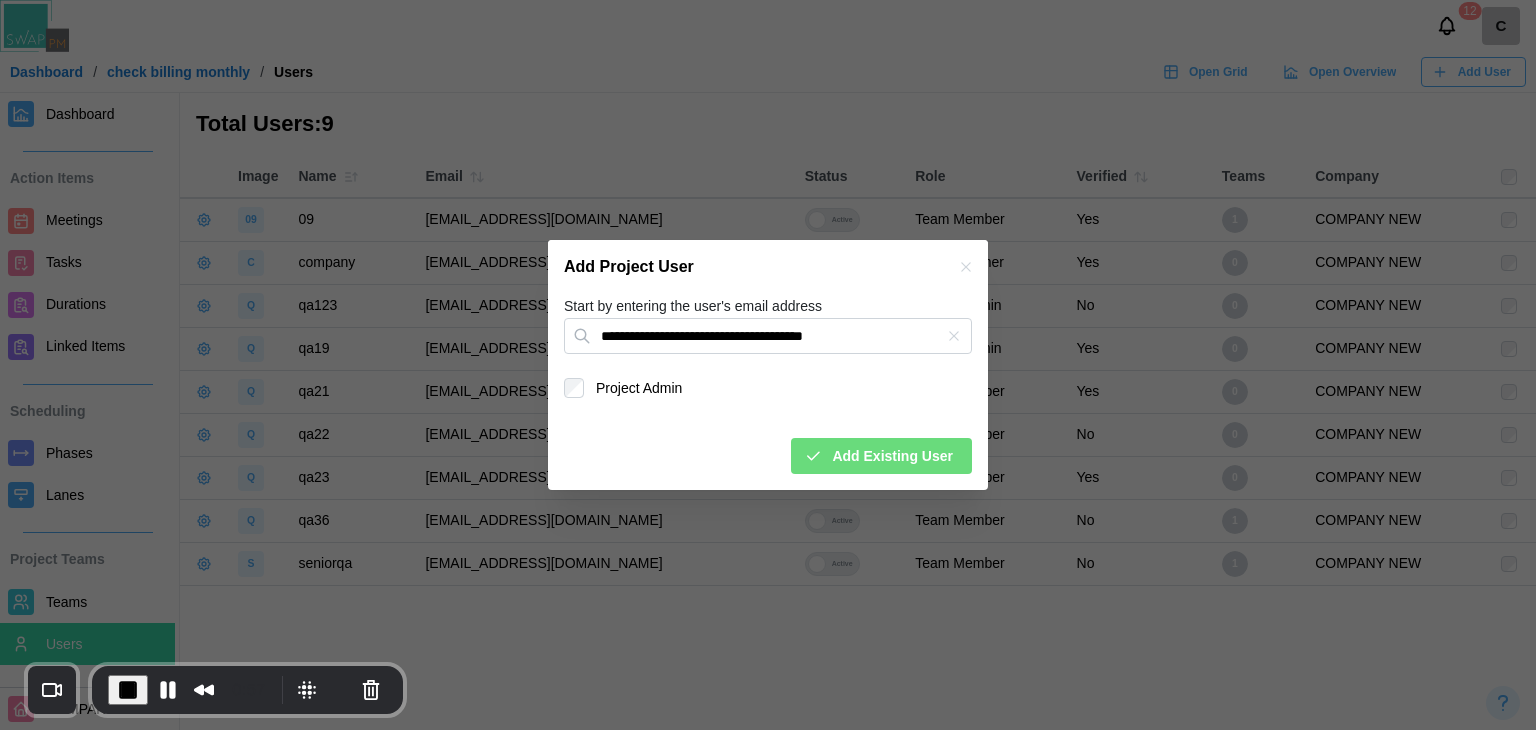 click on "Add Existing User" at bounding box center (892, 456) 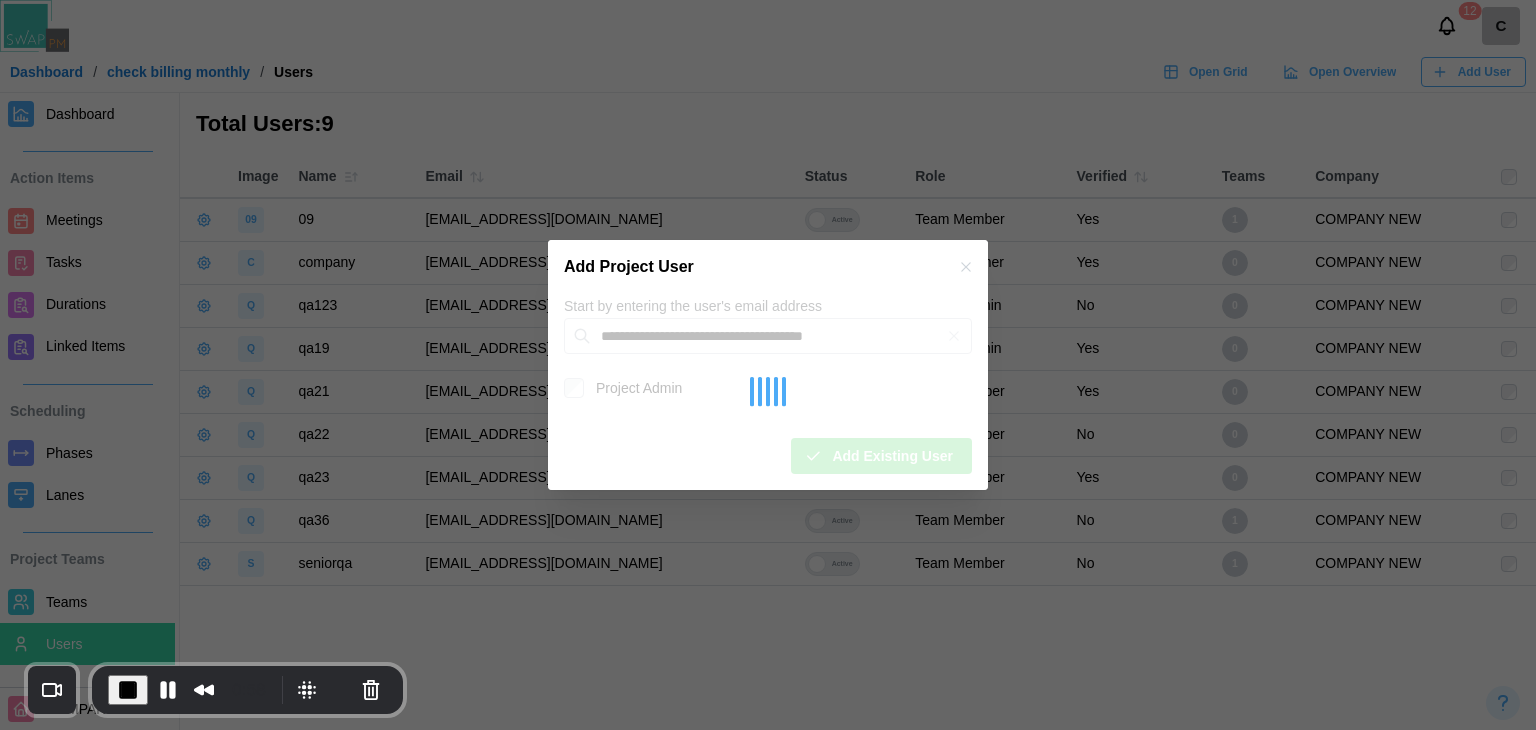 type 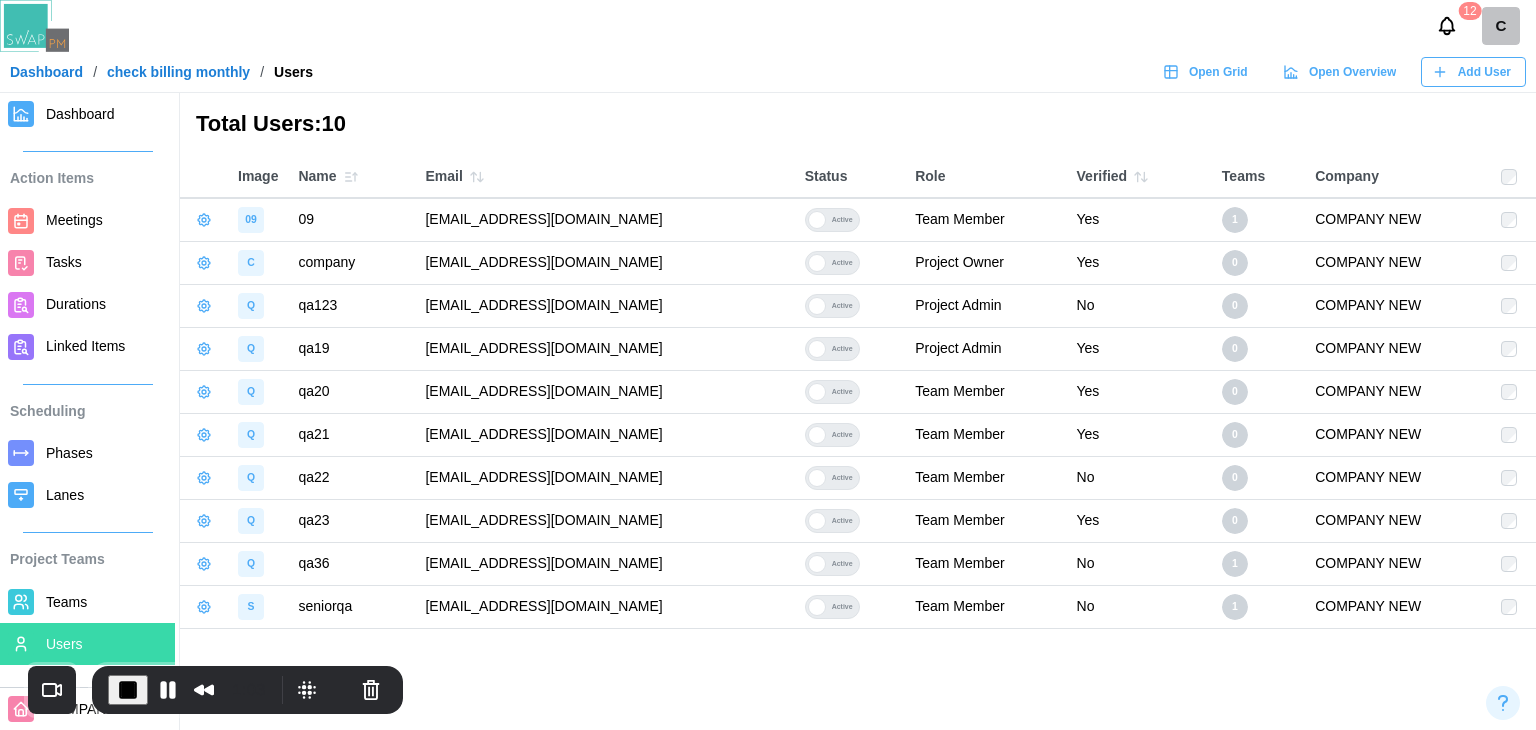 scroll, scrollTop: 283, scrollLeft: 0, axis: vertical 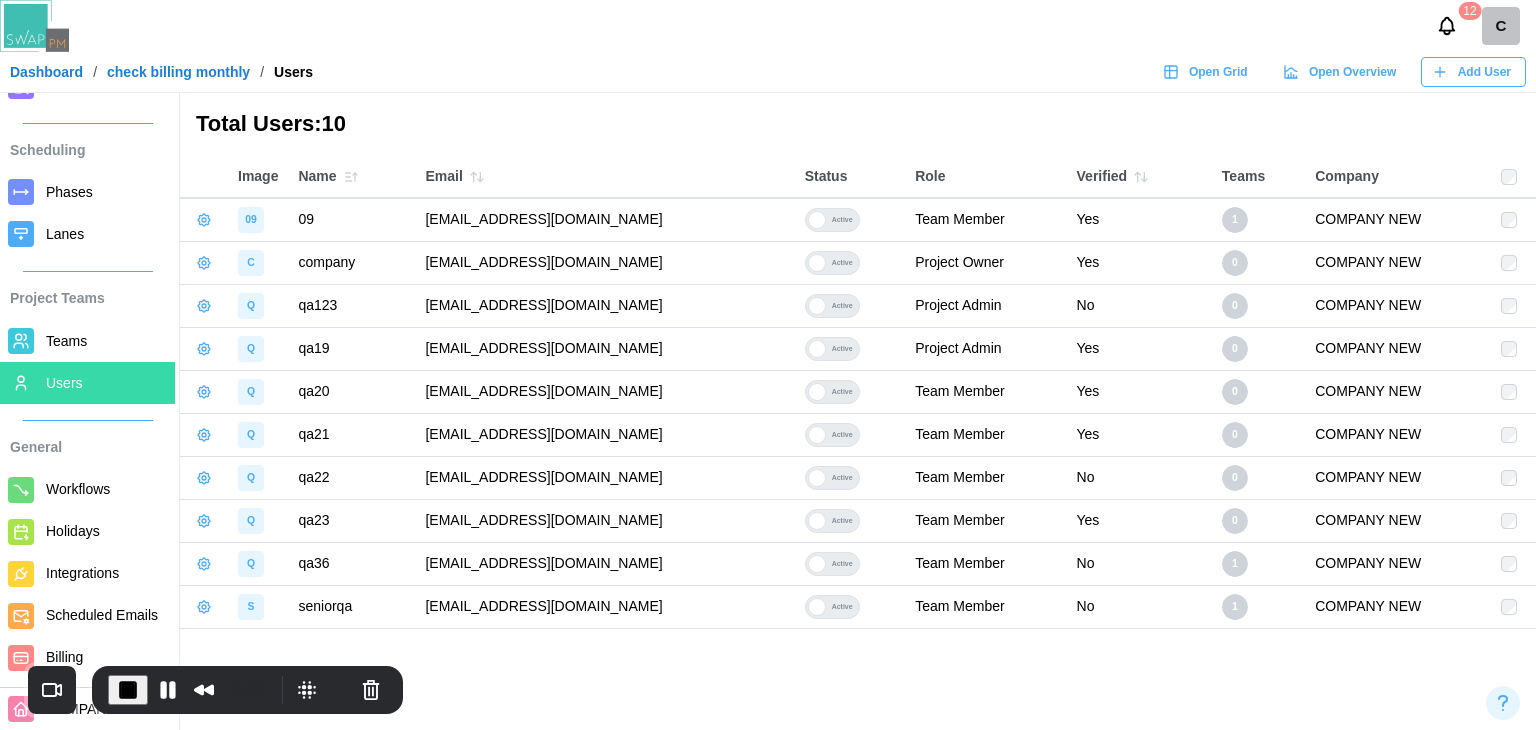 click on "Billing" at bounding box center [106, 657] 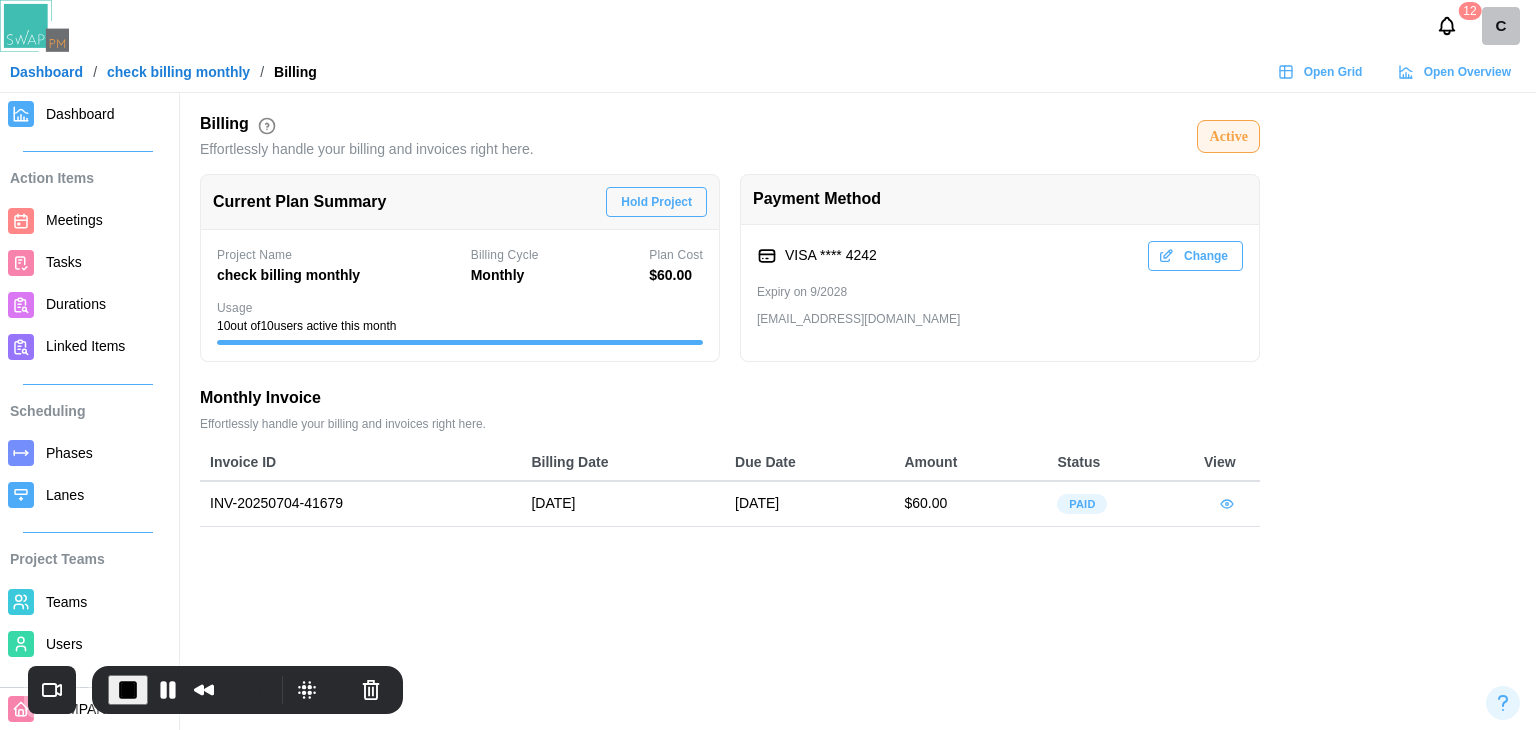 click on "Hold Project" at bounding box center [656, 202] 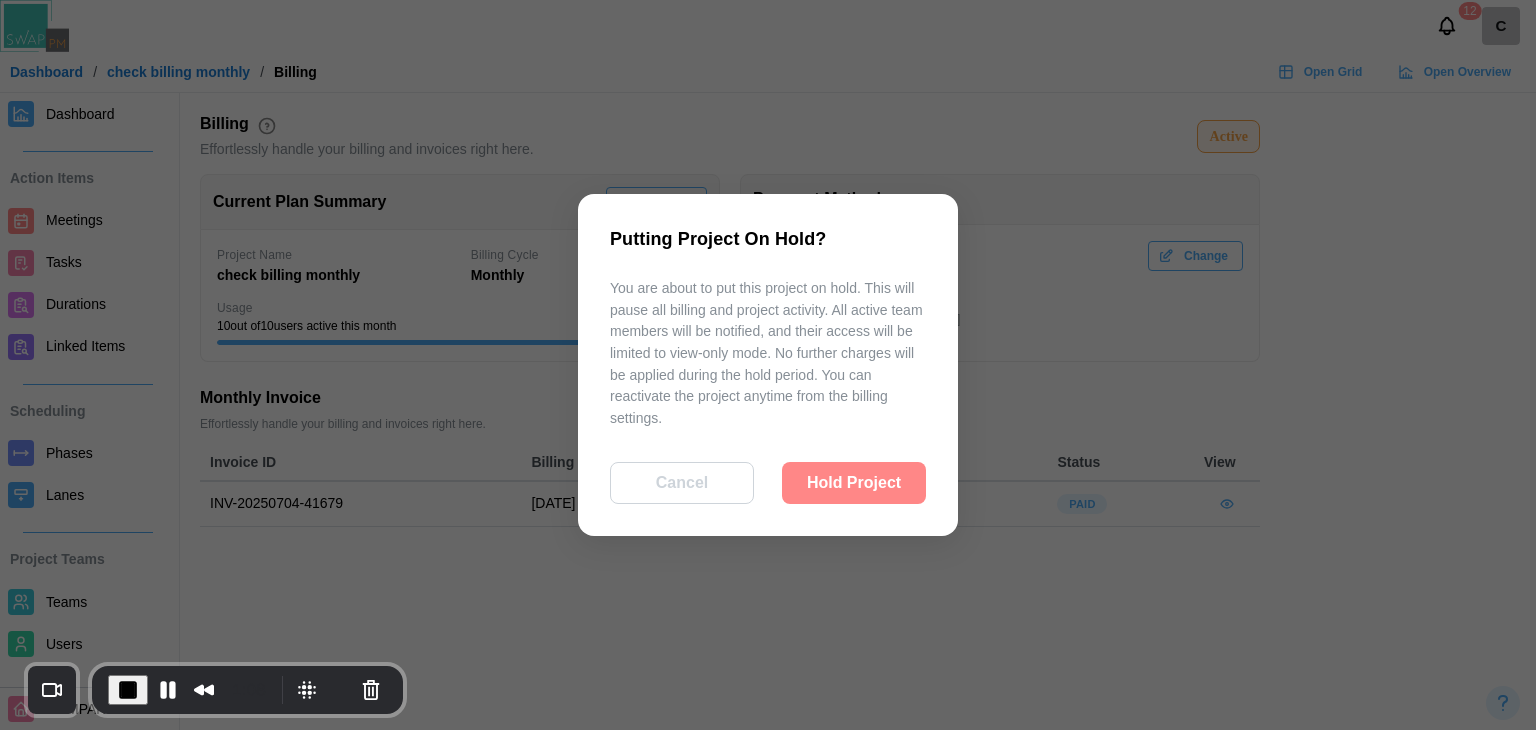 click on "Hold Project" at bounding box center [854, 483] 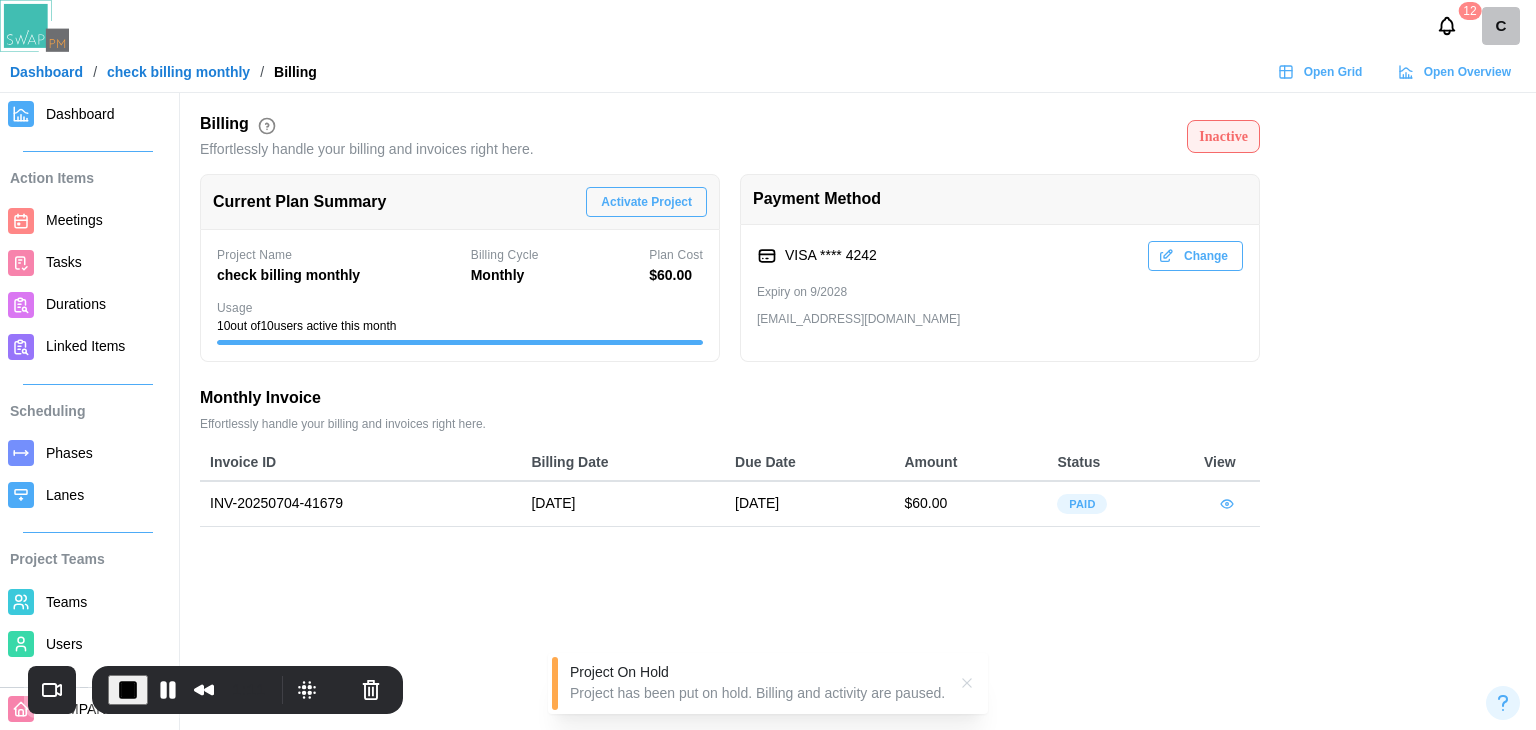 click on "Activate Project" at bounding box center (646, 202) 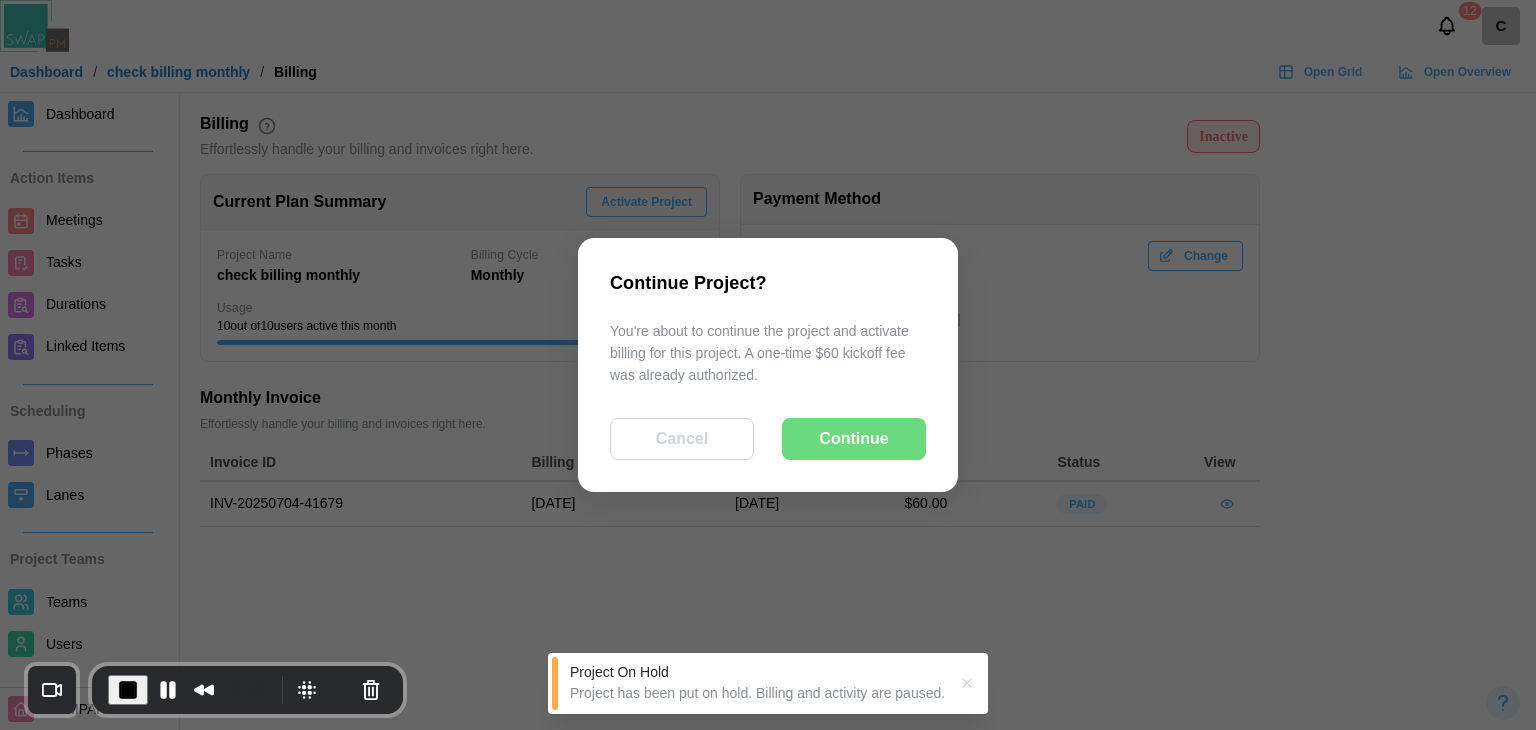 click on "Continue" at bounding box center (854, 439) 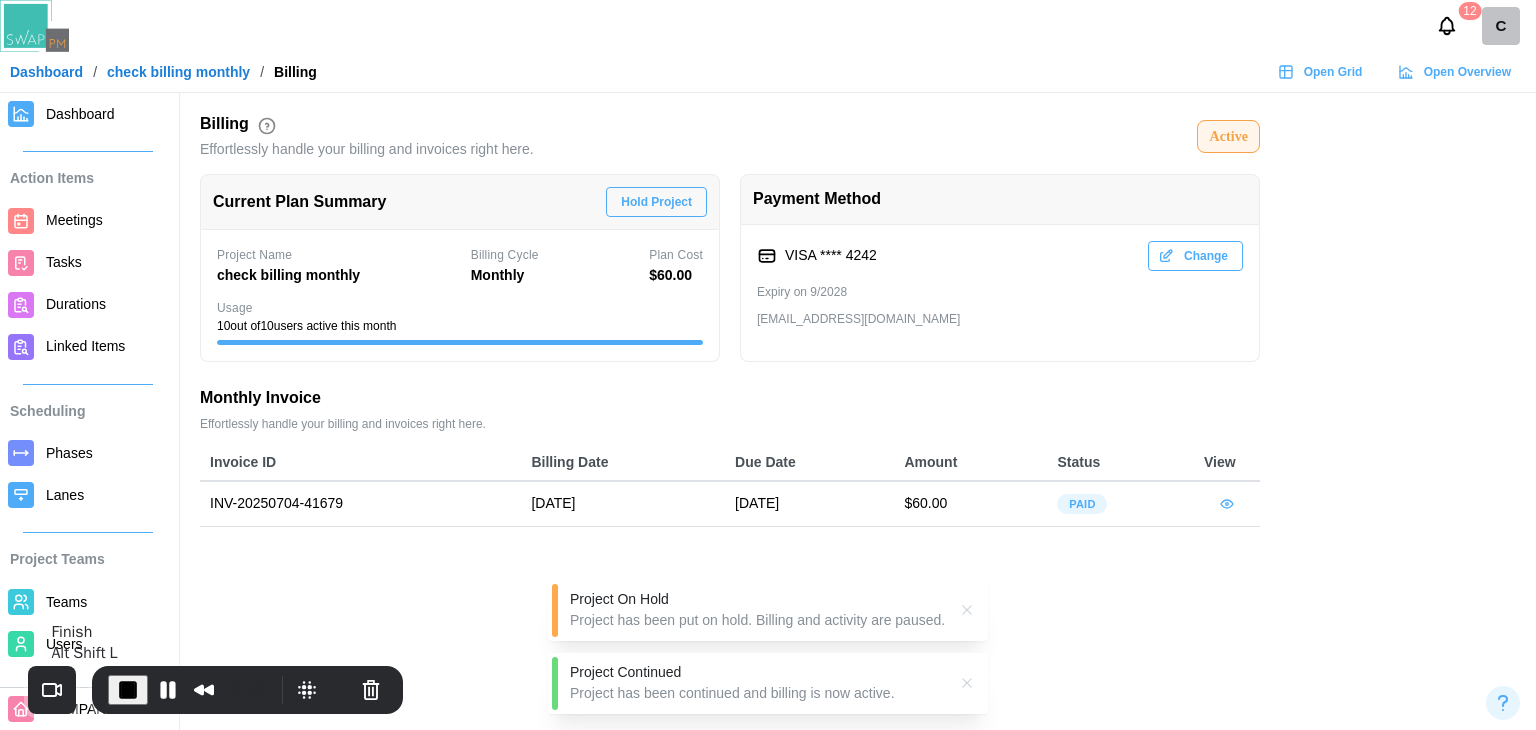 click at bounding box center (128, 690) 